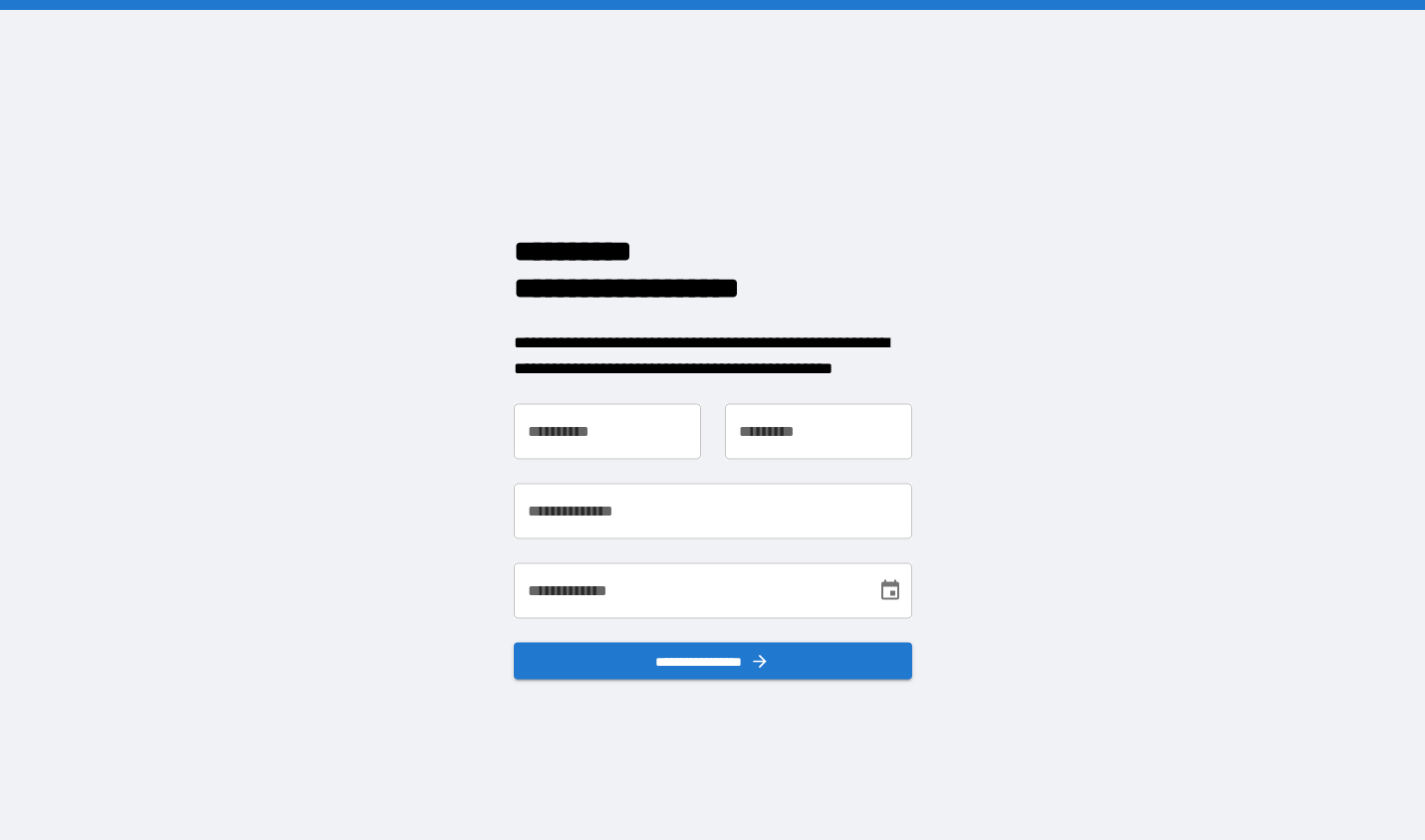 scroll, scrollTop: 0, scrollLeft: 0, axis: both 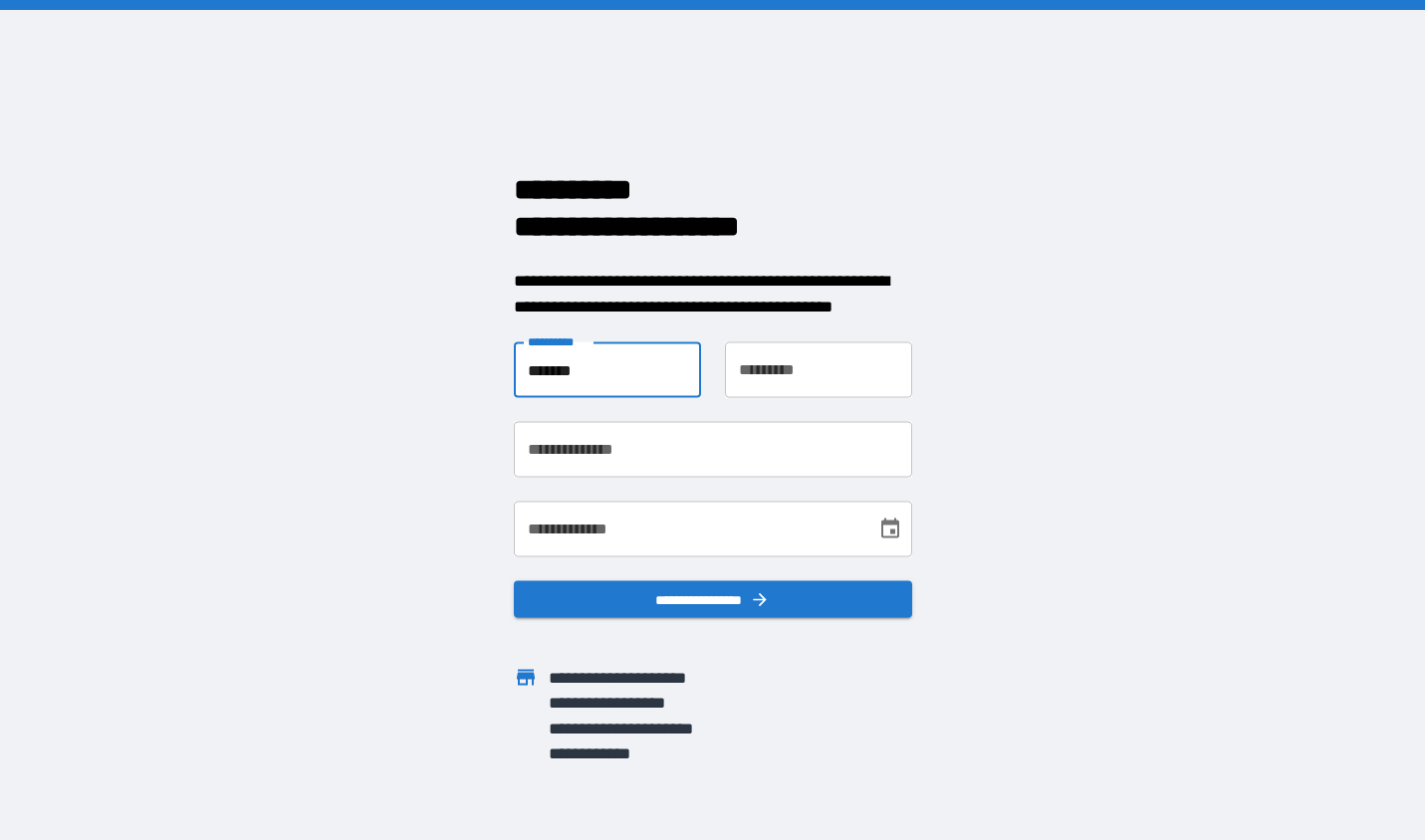 type on "*******" 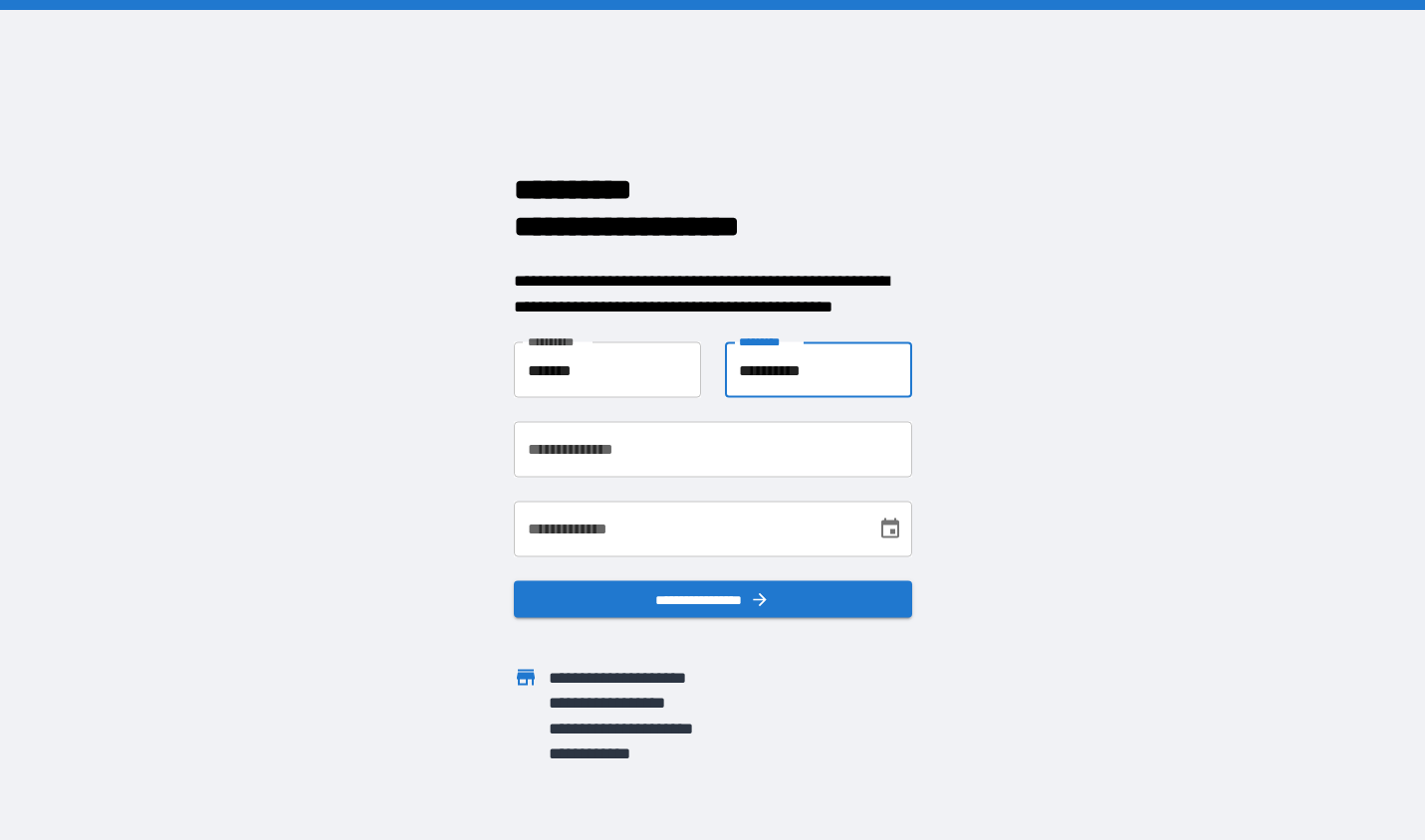 type on "**********" 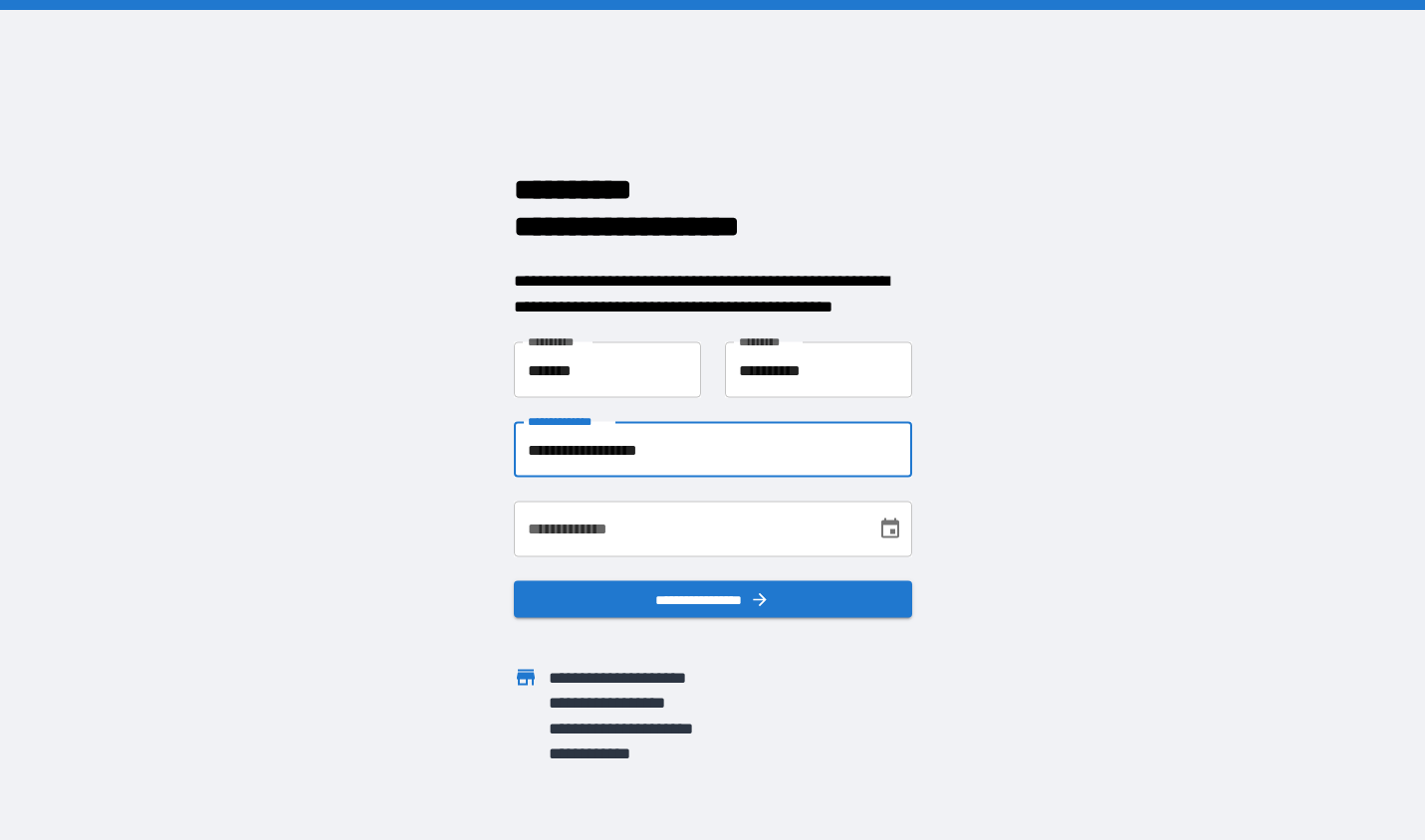 type on "**********" 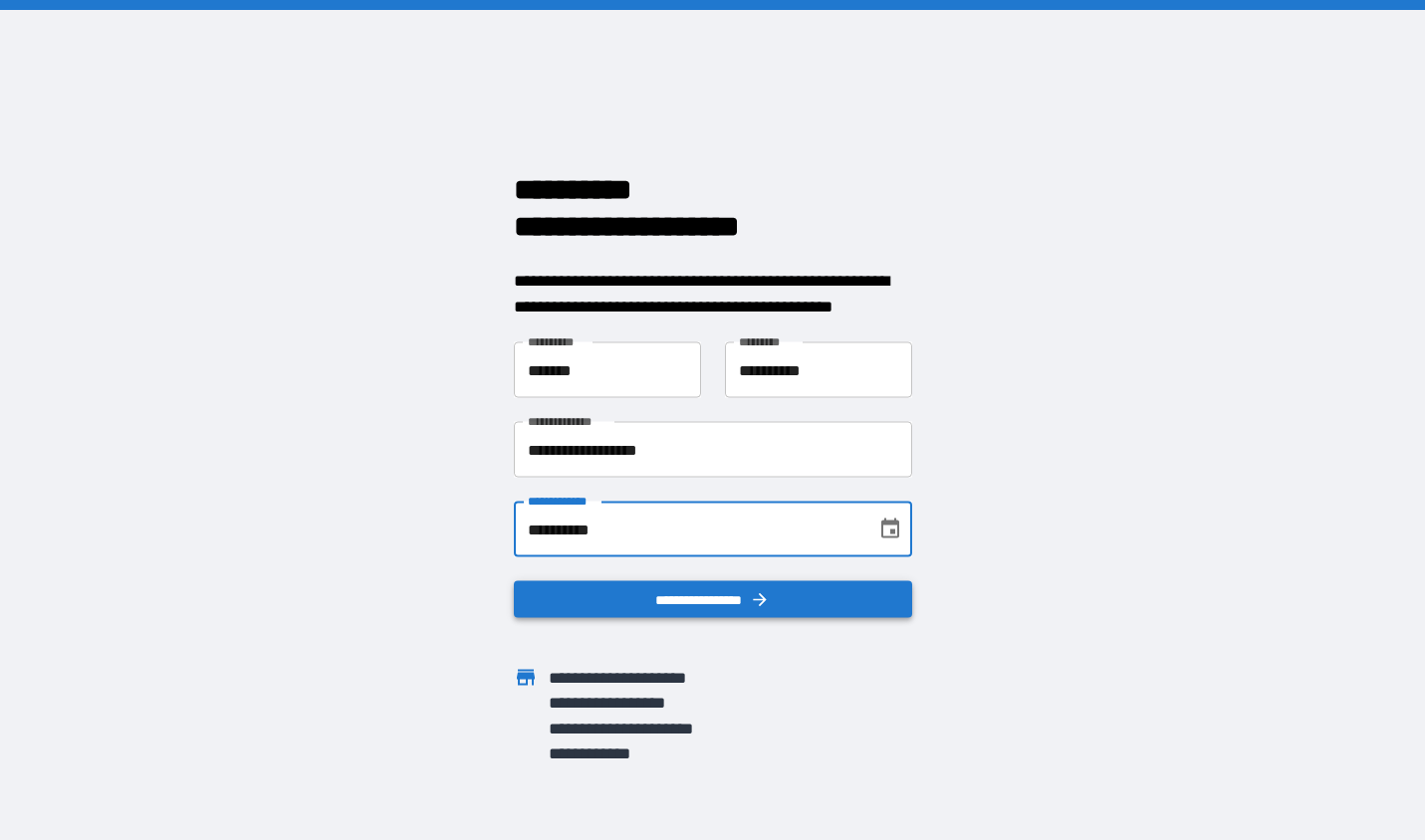 type on "**********" 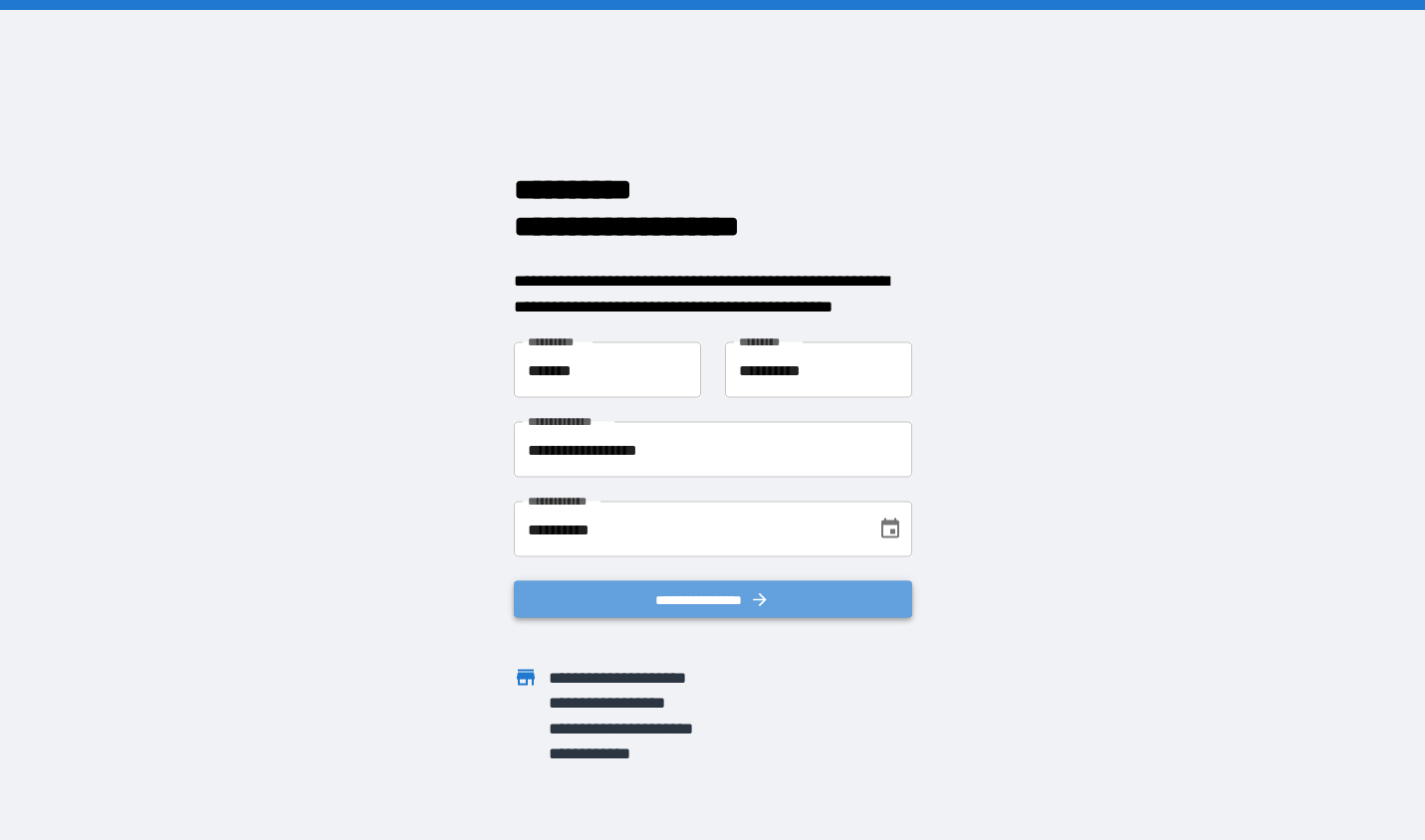 drag, startPoint x: 649, startPoint y: 599, endPoint x: 639, endPoint y: 596, distance: 10.440307 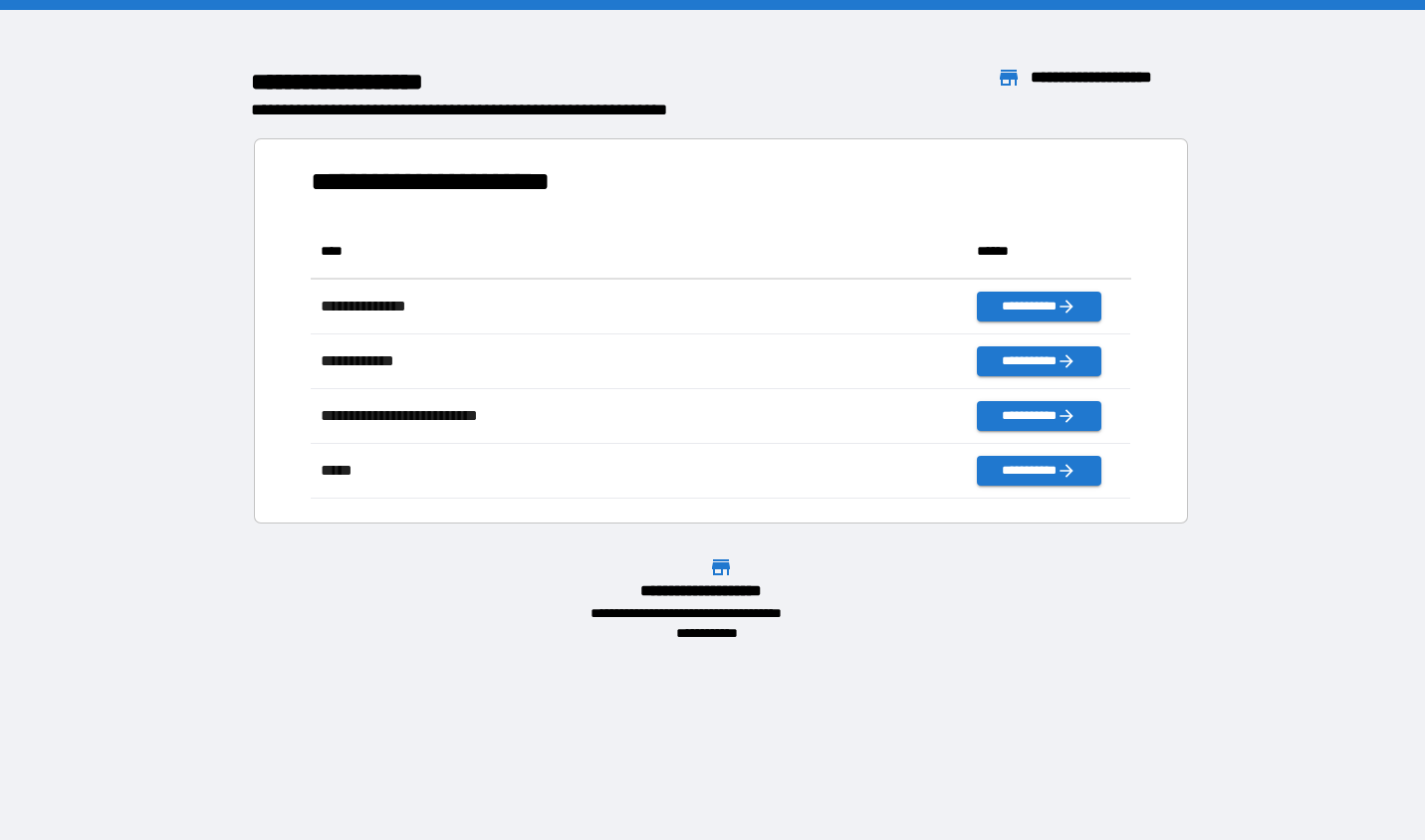 scroll, scrollTop: 16, scrollLeft: 16, axis: both 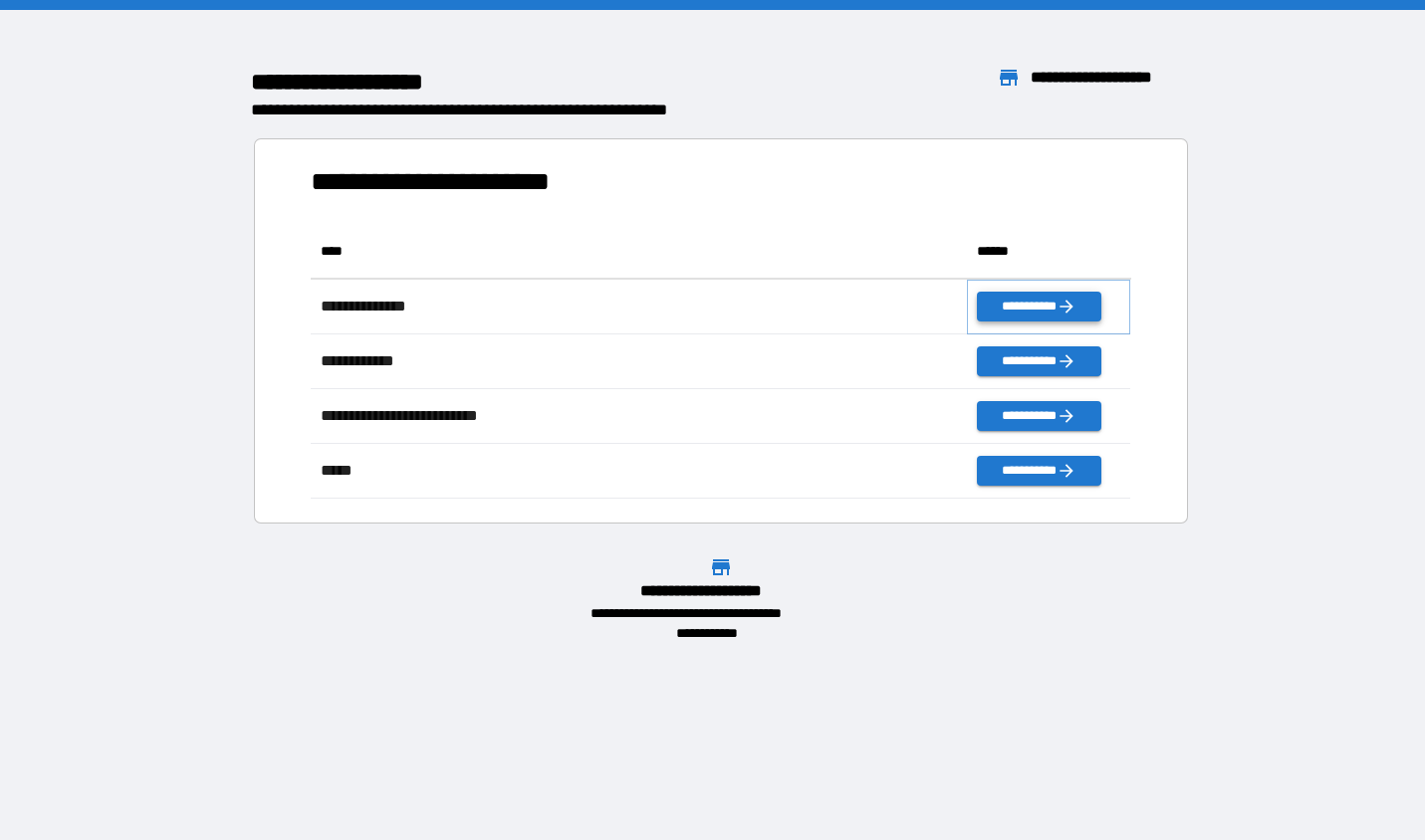 click on "**********" at bounding box center (1039, 307) 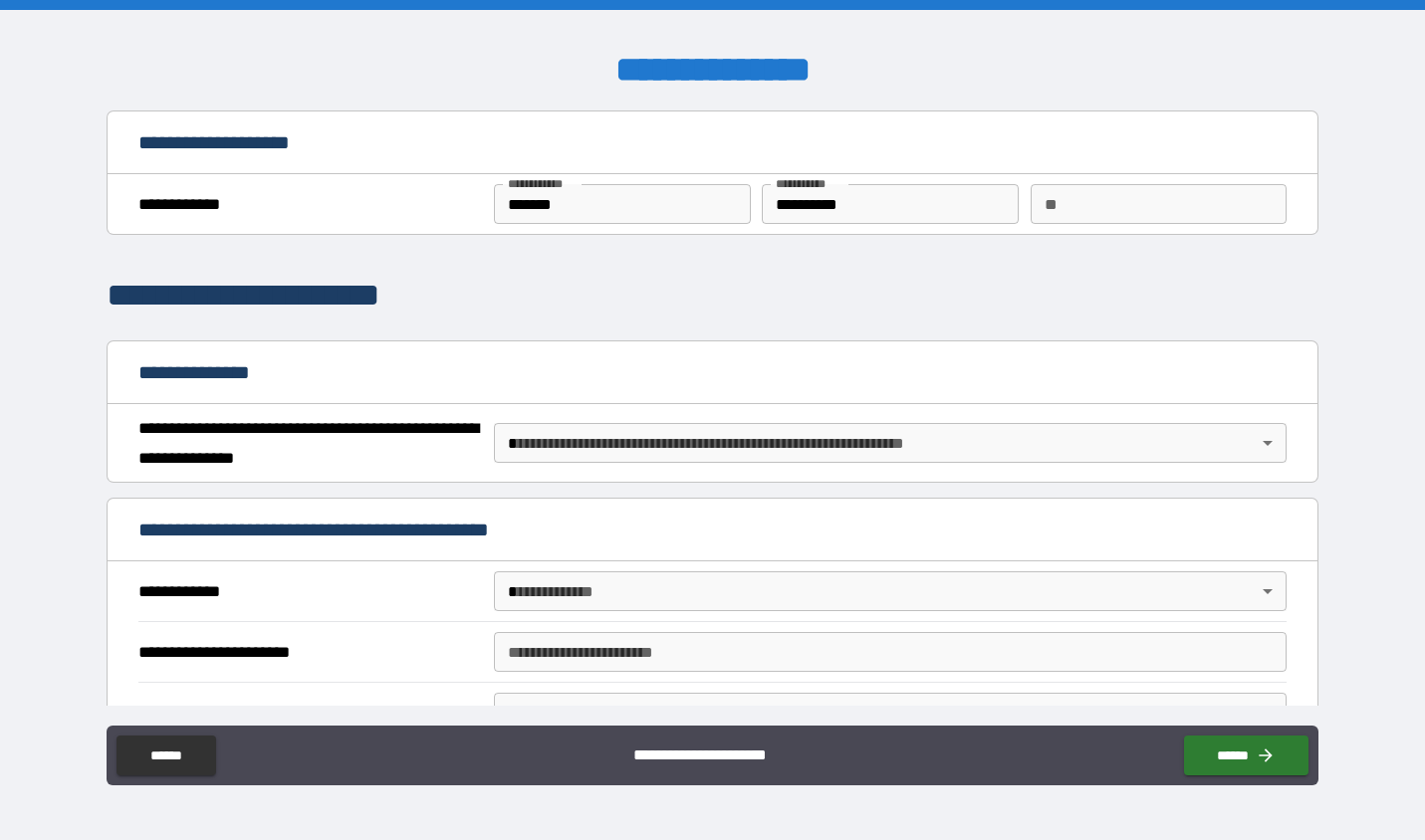 click on "[FIRST] [LAST] [CITY] [STATE] [POSTAL_CODE] [COUNTRY] [STREET_ADDRESS] [APARTMENT_NUMBER] [PHONE] [EMAIL] [CREDIT_CARD] [EXPIRY_DATE] [CVV] [DATE_OF_BIRTH] [SOCIAL_SECURITY_NUMBER] [PASSPORT_NUMBER] [DRIVER_LICENSE_NUMBER] [GEOLOCATION] [TIME]" at bounding box center [712, 420] 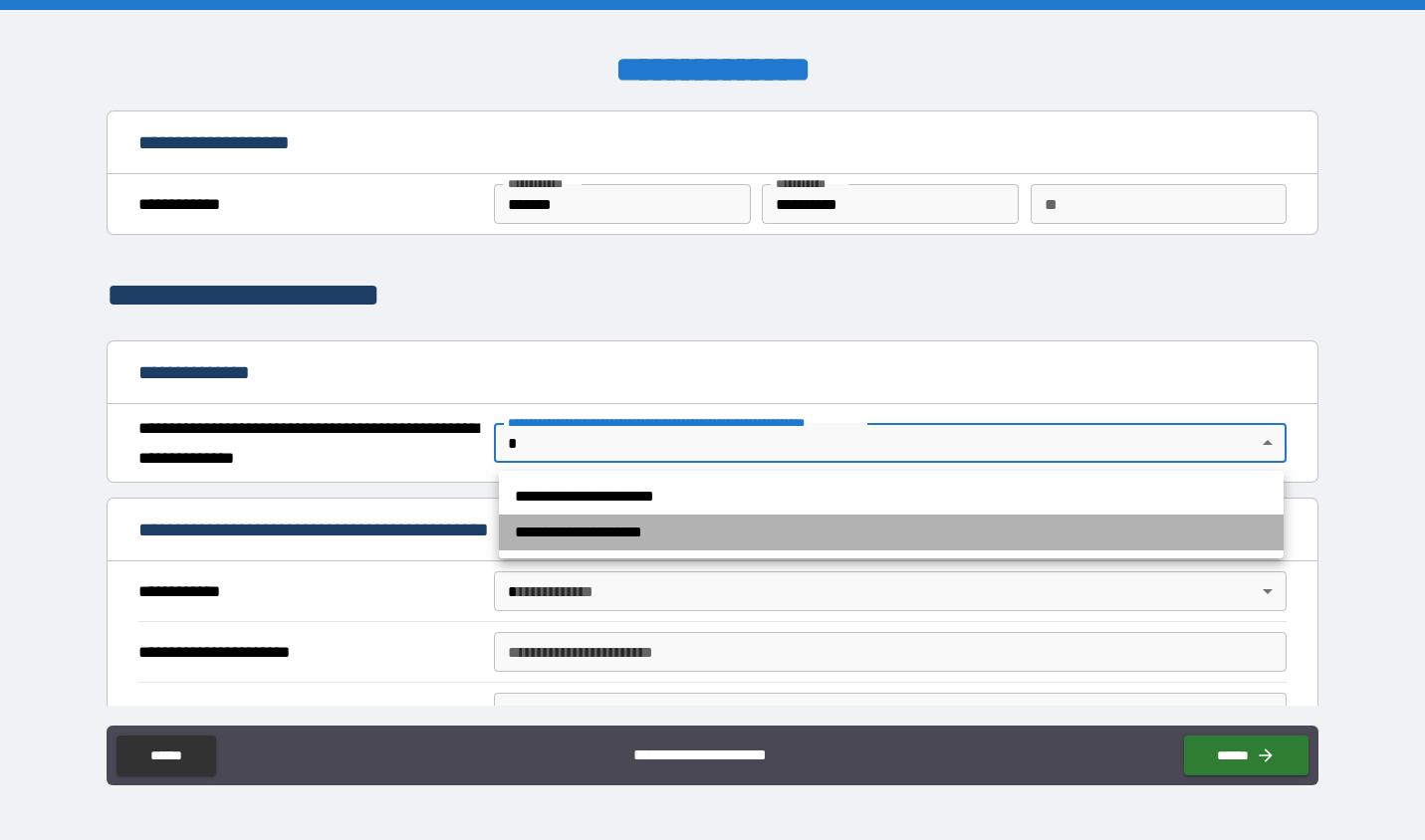 click on "**********" at bounding box center [891, 532] 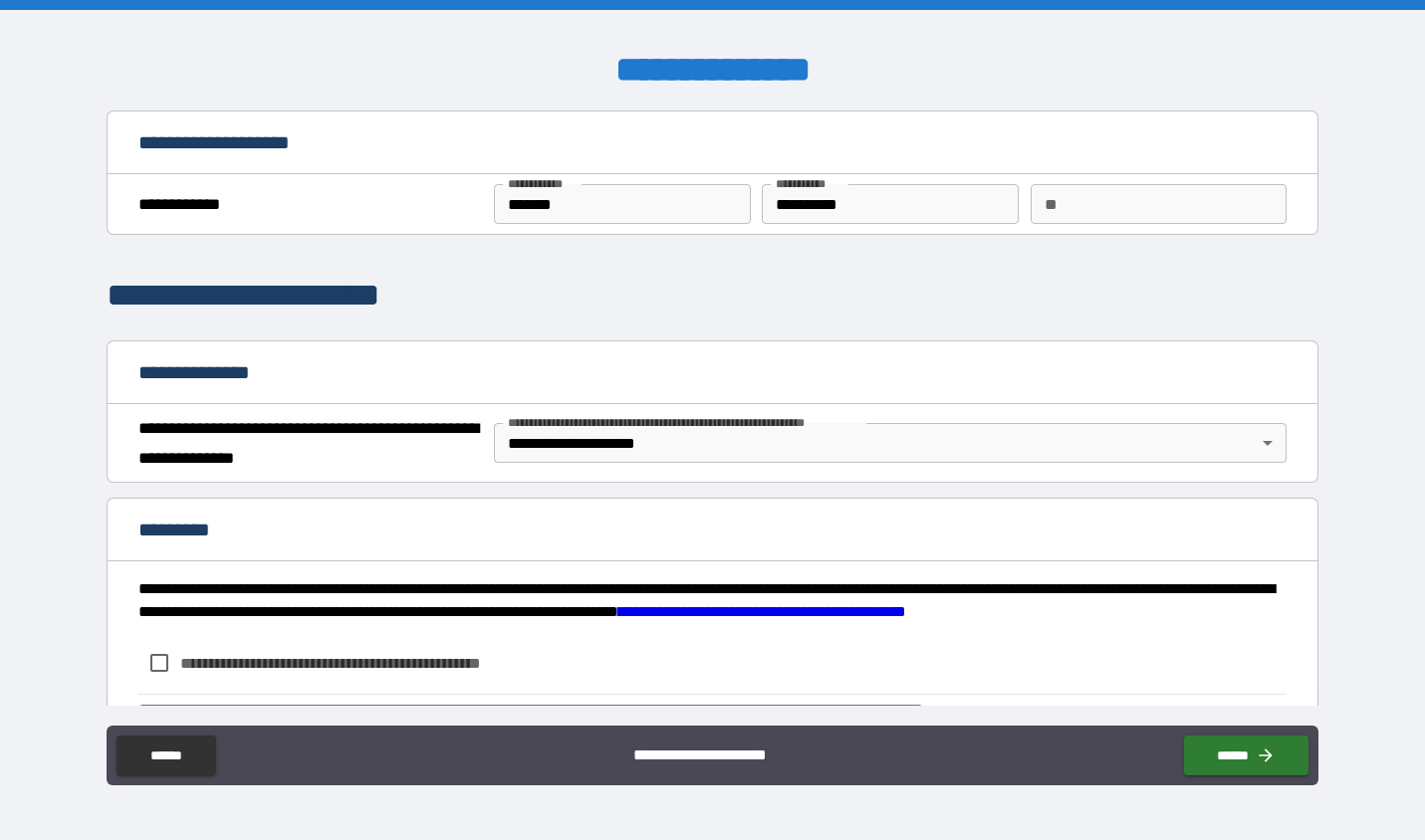 click on "*********" at bounding box center [713, 531] 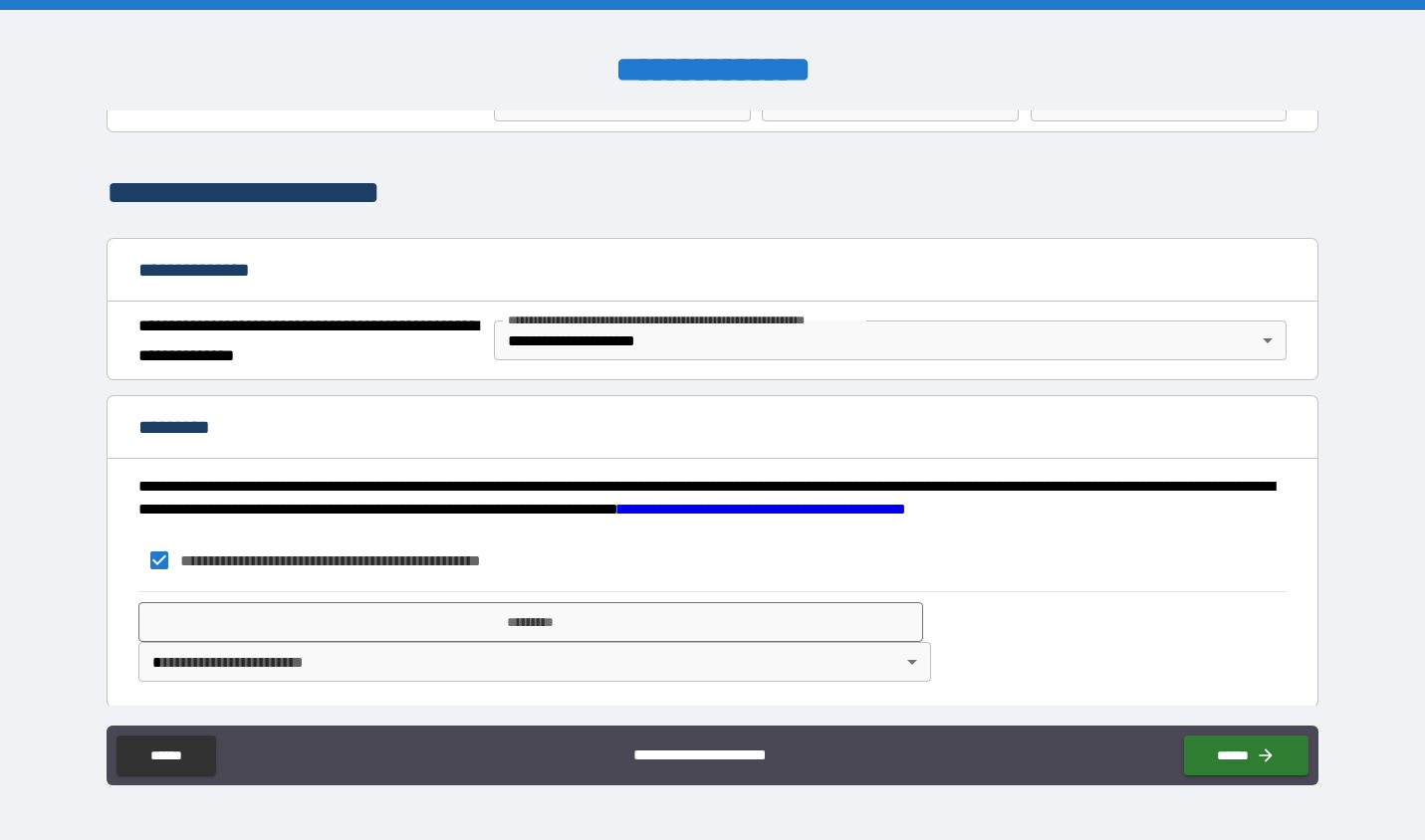 scroll, scrollTop: 106, scrollLeft: 0, axis: vertical 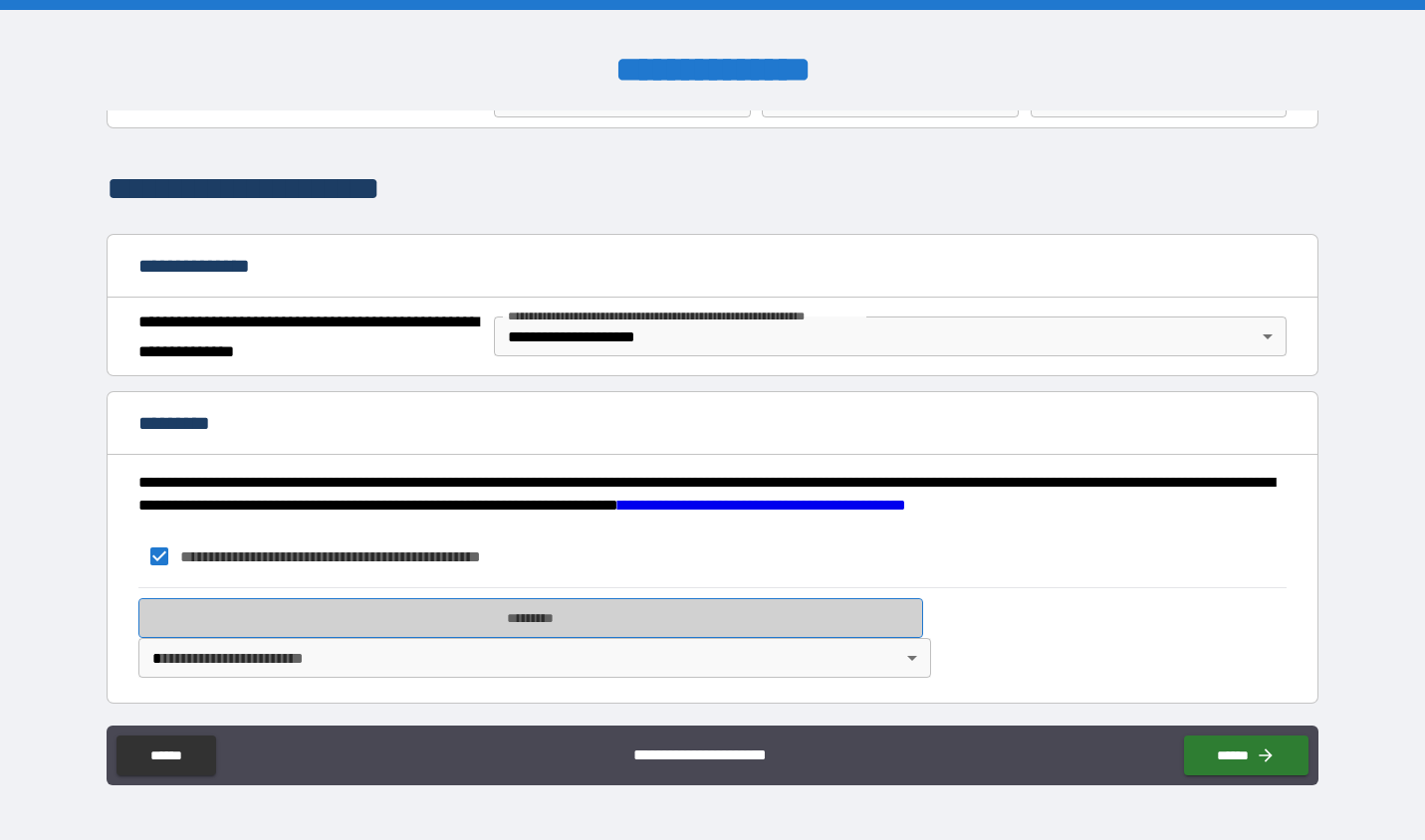 drag, startPoint x: 155, startPoint y: 598, endPoint x: 160, endPoint y: 615, distance: 17.720045 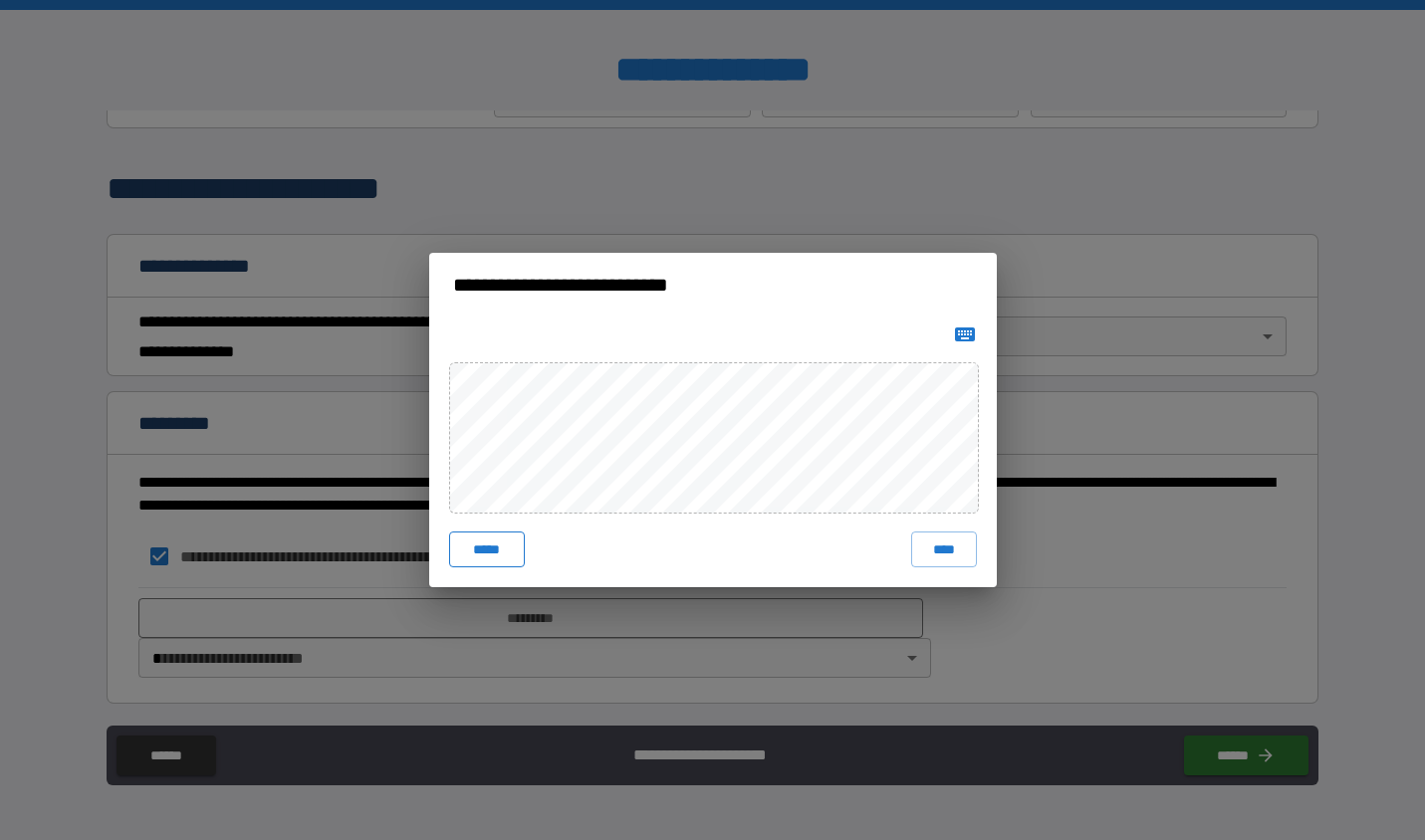 click on "*****" at bounding box center (487, 549) 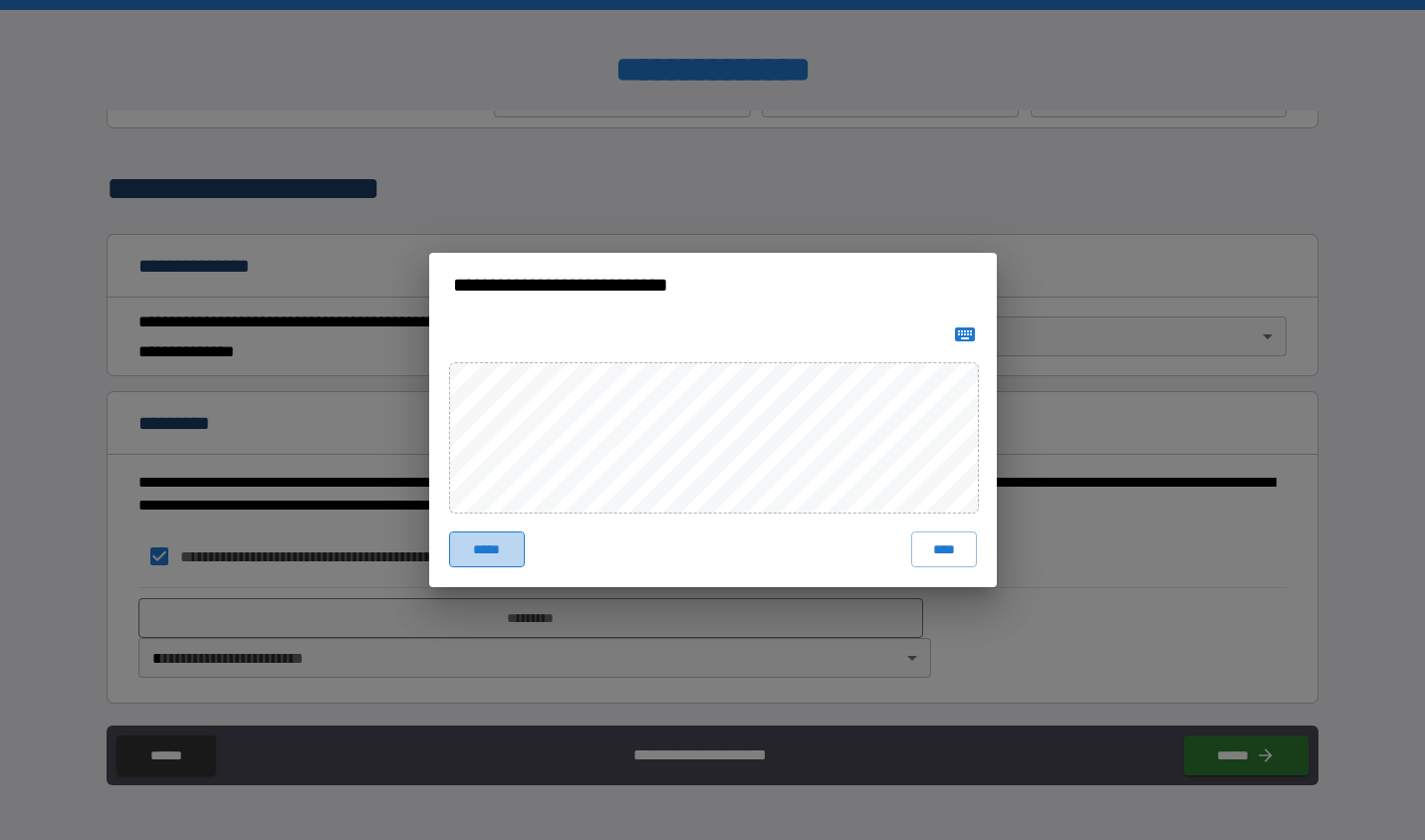 click on "*****" at bounding box center (487, 549) 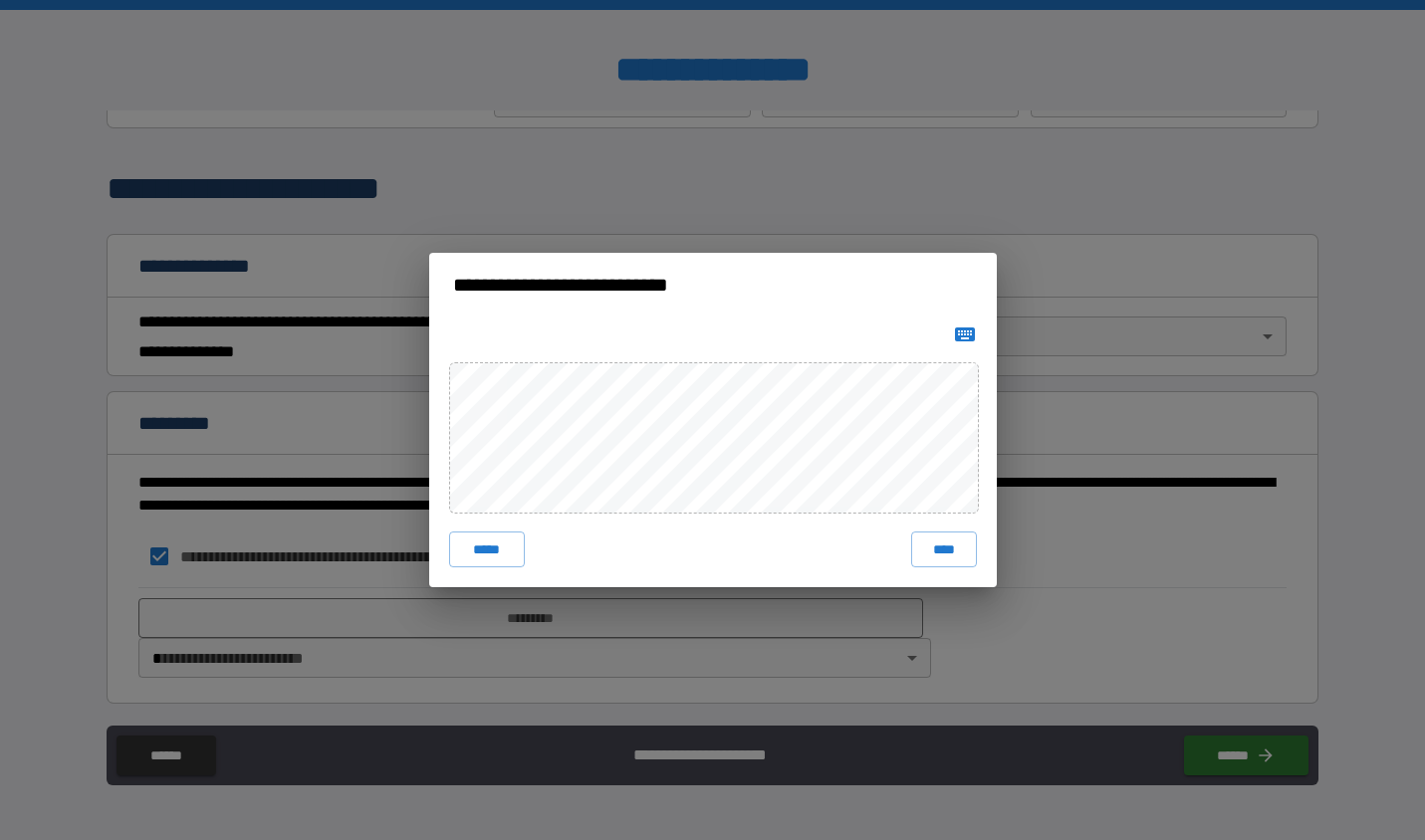 type 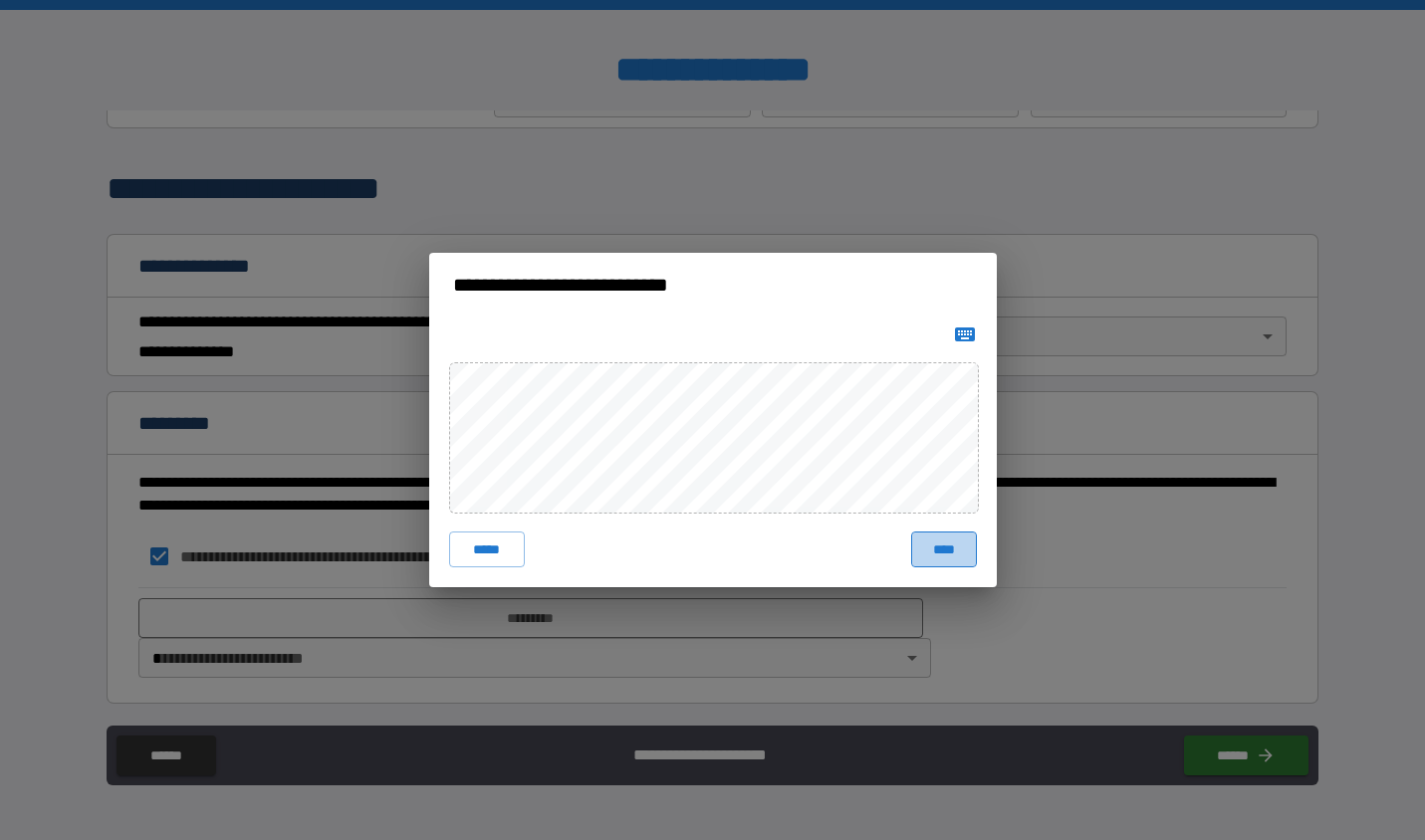 click on "****" at bounding box center [944, 549] 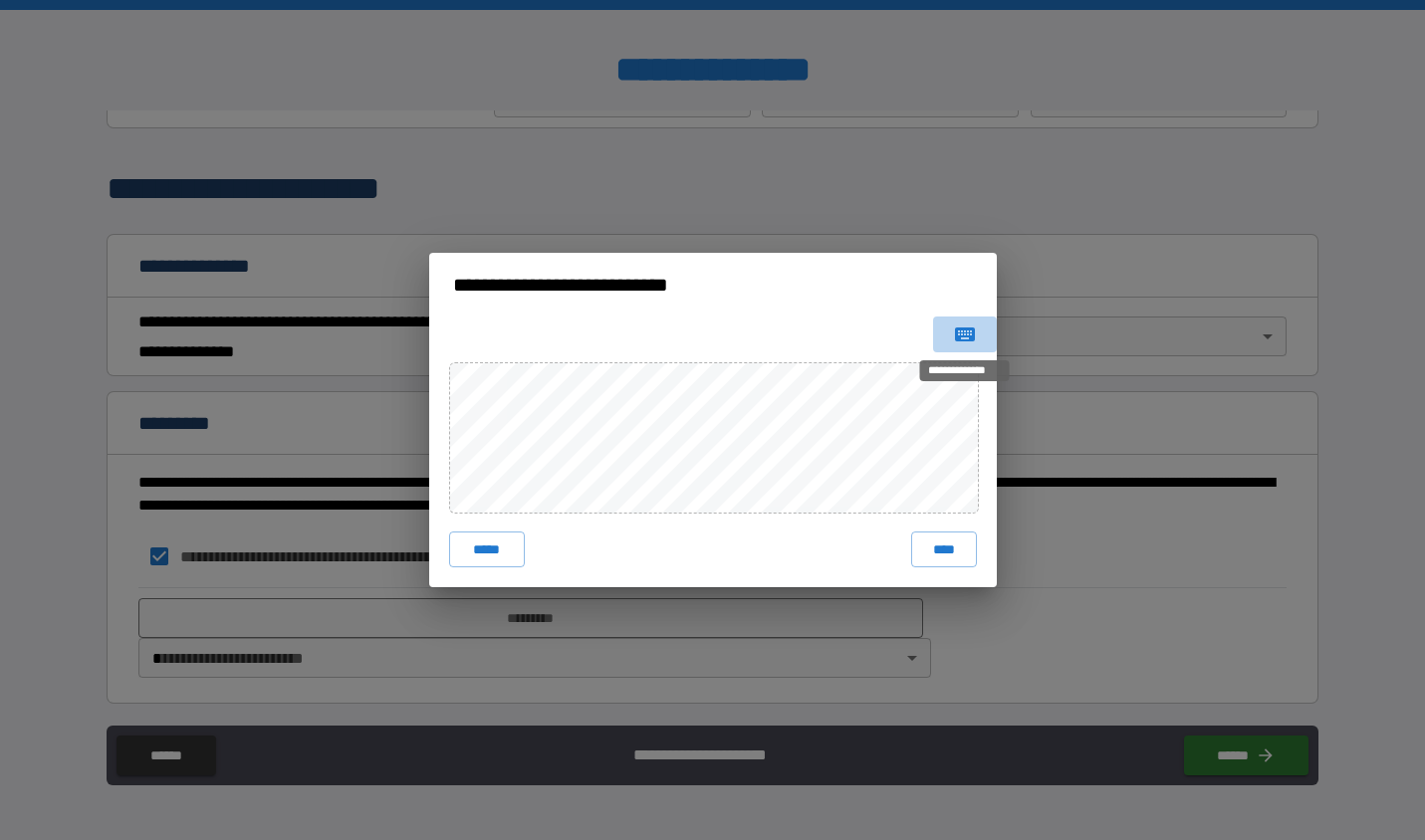 click at bounding box center (965, 334) 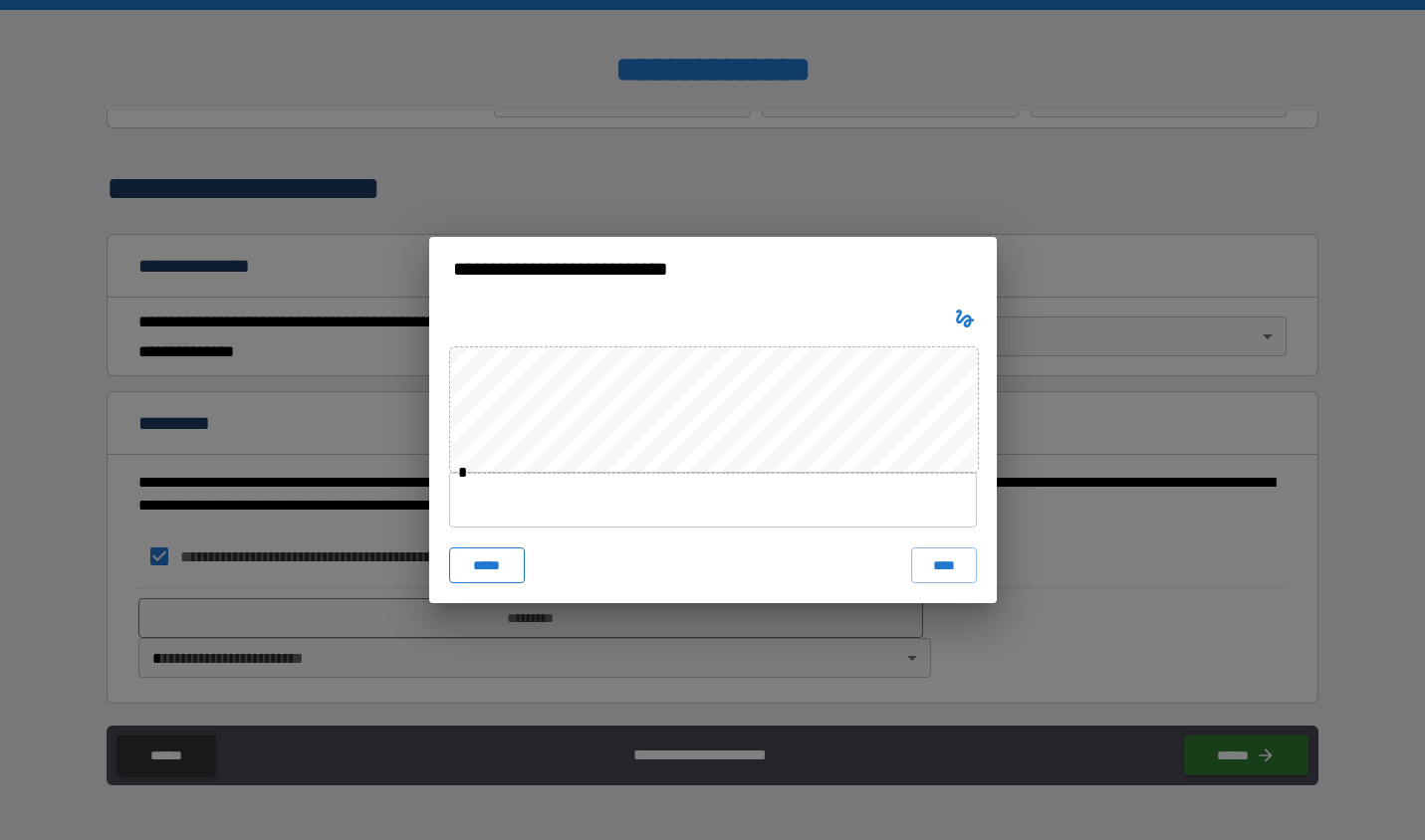 click on "*****" at bounding box center [487, 565] 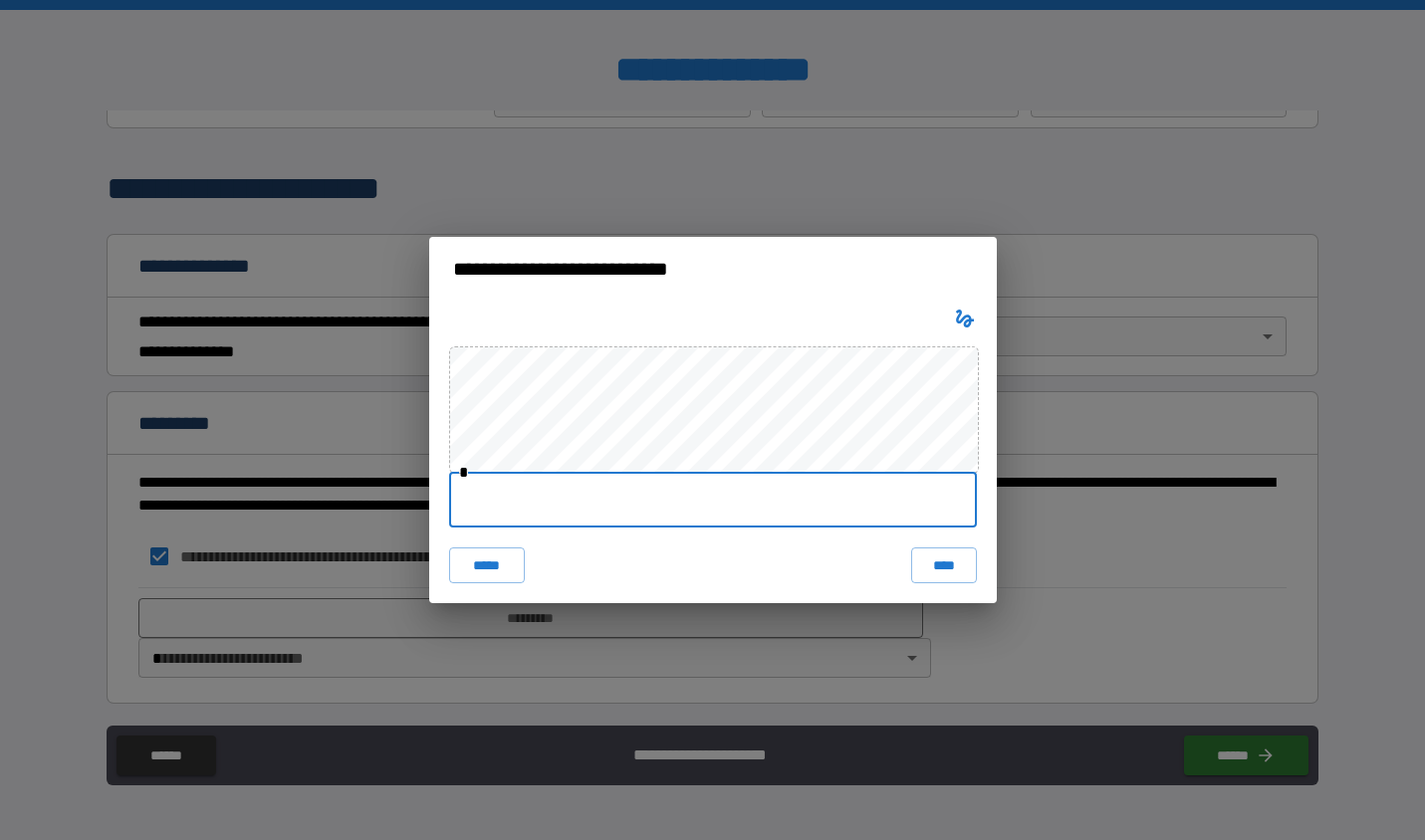 click at bounding box center (713, 500) 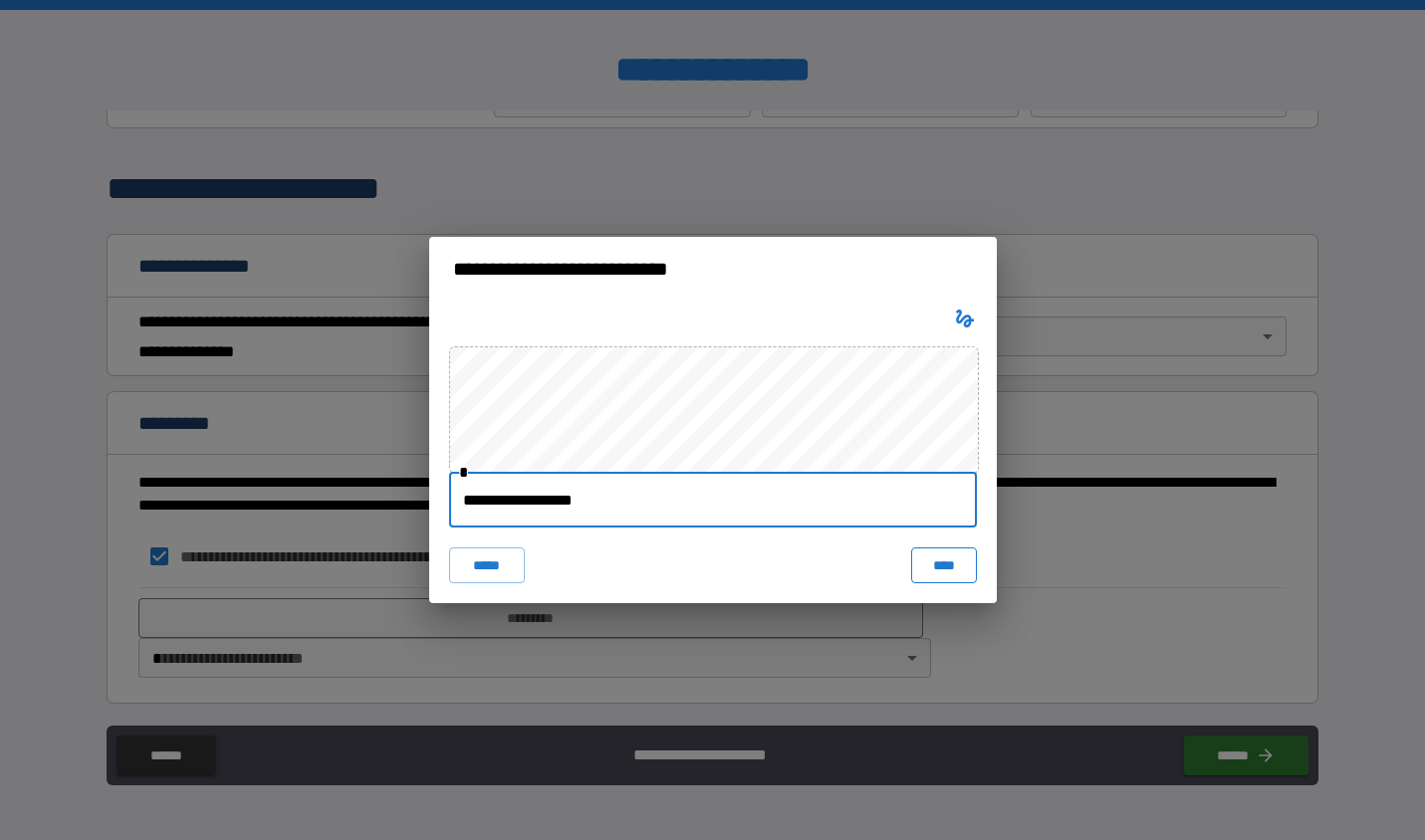 type on "**********" 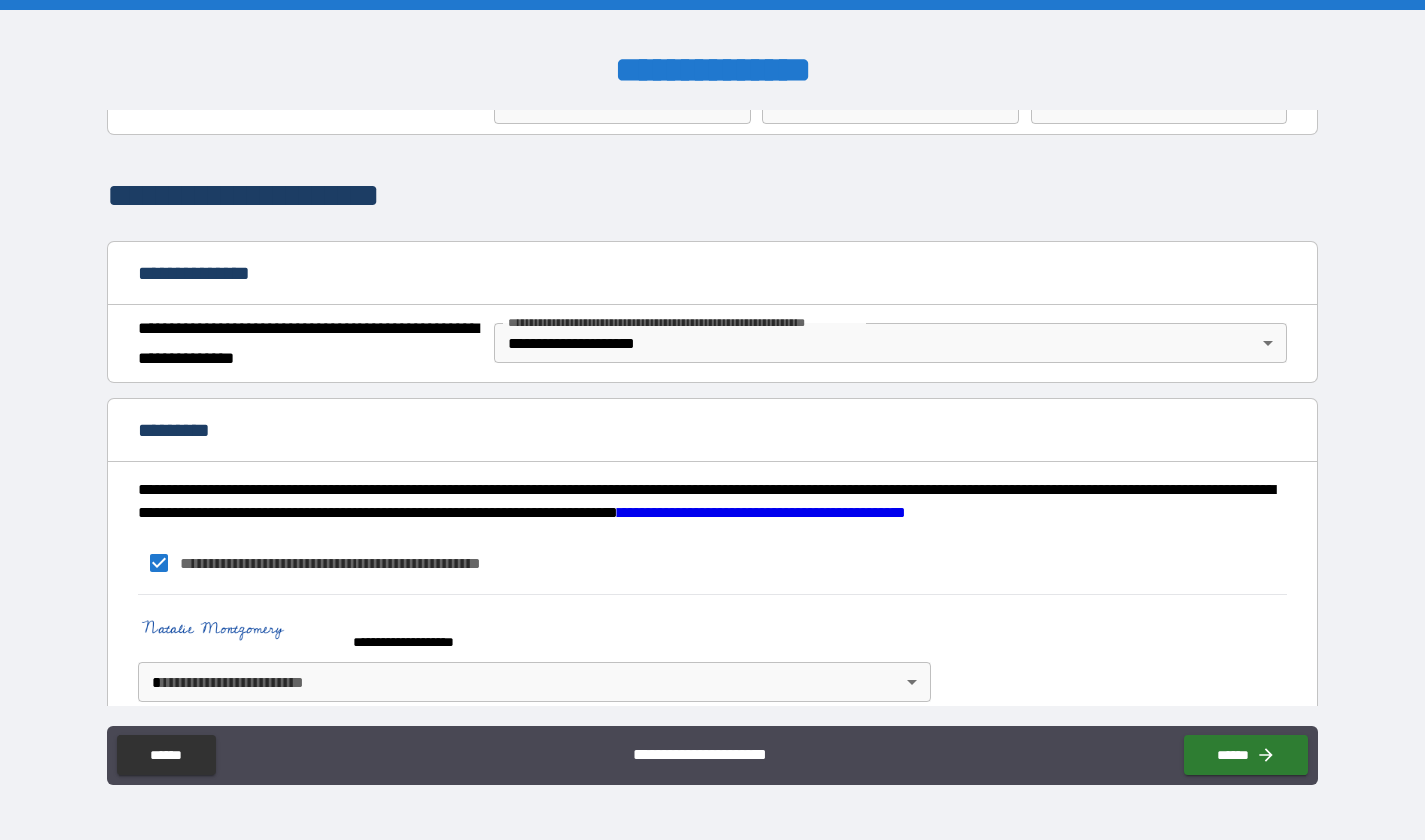 scroll, scrollTop: 126, scrollLeft: 0, axis: vertical 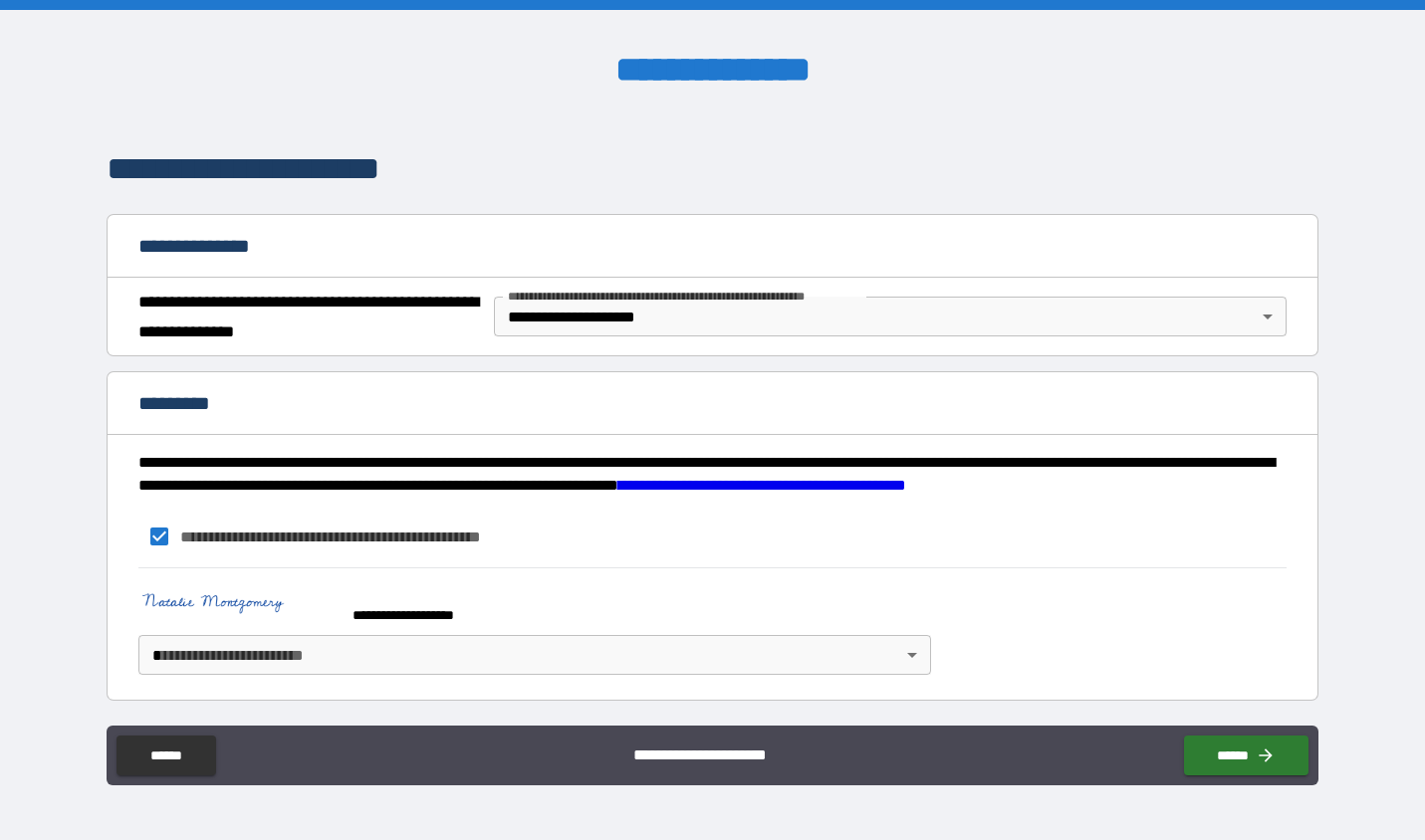 click on "[FIRST] [LAST] [CITY] [STATE] [POSTAL_CODE] [COUNTRY] [STREET_ADDRESS] [APARTMENT_NUMBER] [PHONE] [EMAIL] [CREDIT_CARD] [EXPIRY_DATE] [CVV] [DATE_OF_BIRTH] [SOCIAL_SECURITY_NUMBER] [PASSPORT_NUMBER] [DRIVER_LICENSE_NUMBER] [GEOLOCATION] [TIME]" at bounding box center (712, 420) 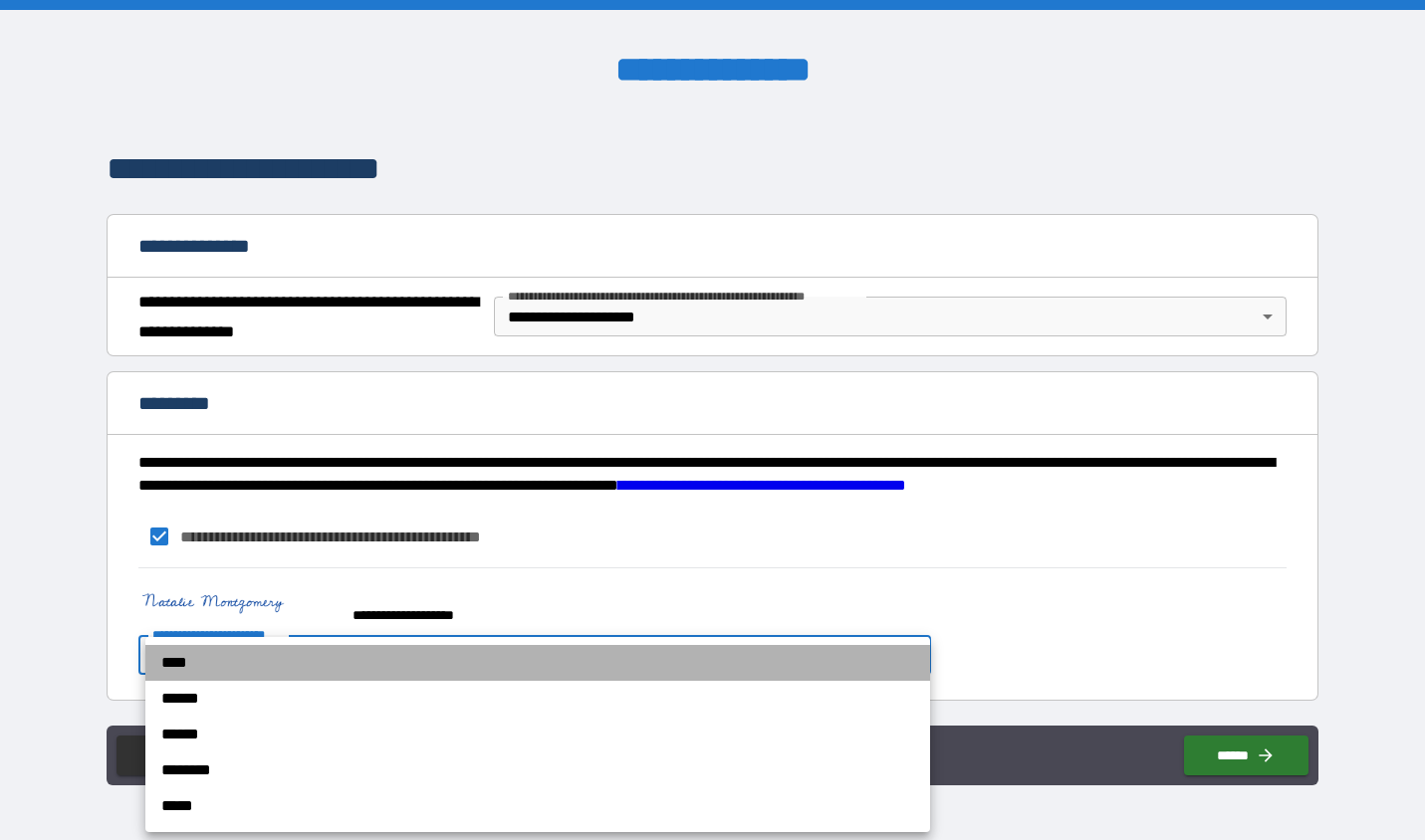 click on "****" at bounding box center [538, 663] 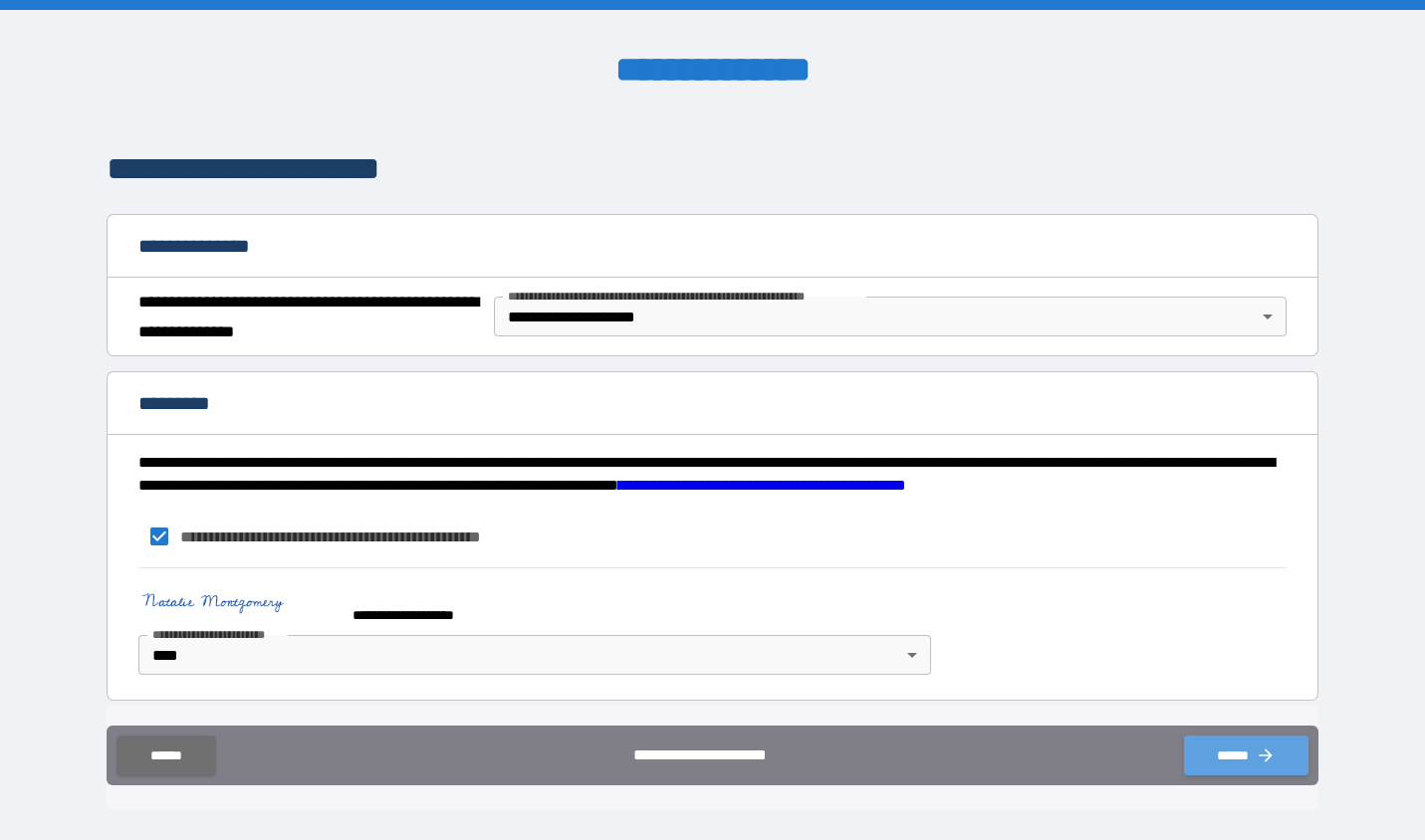 click on "******" at bounding box center (1246, 755) 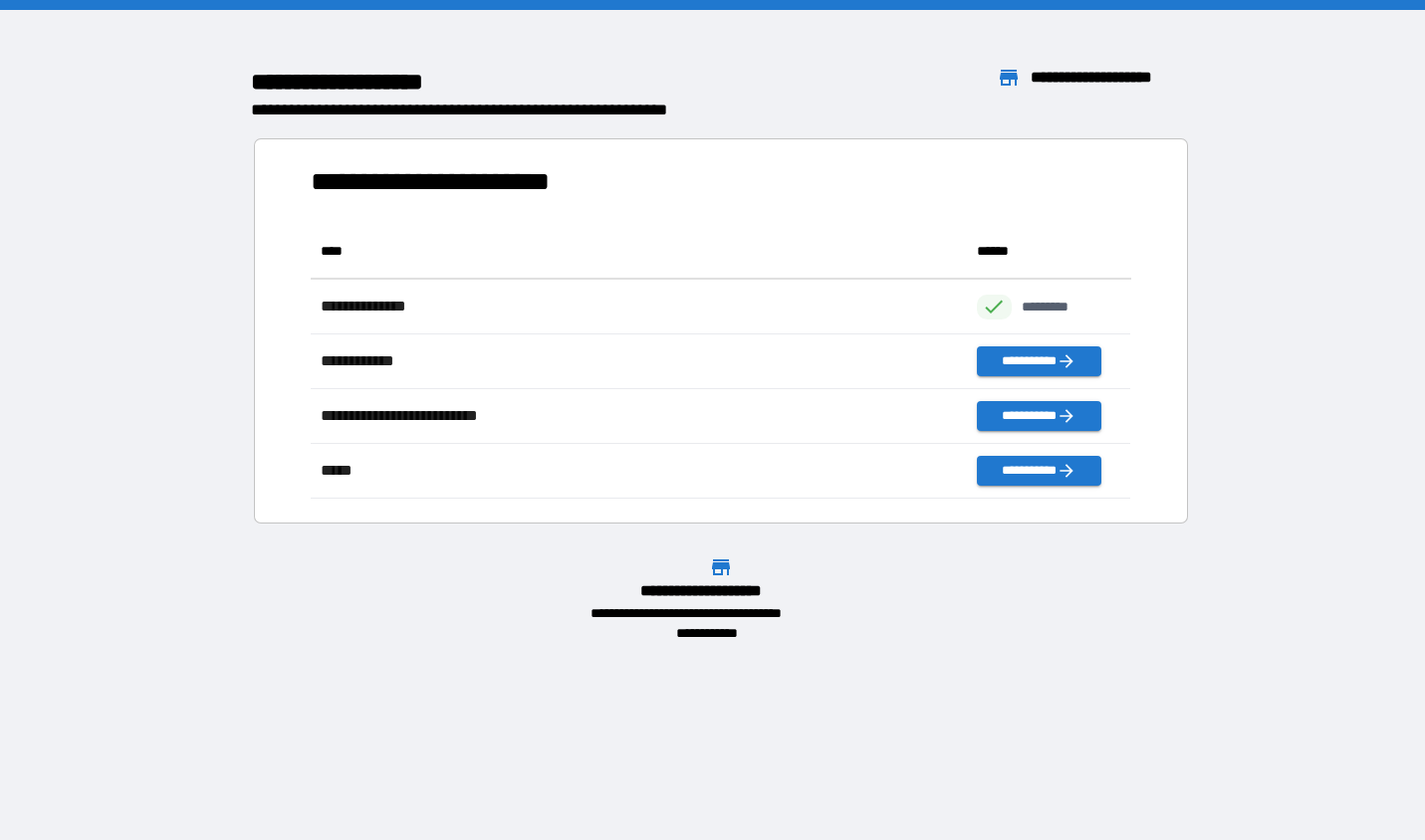 scroll, scrollTop: 16, scrollLeft: 16, axis: both 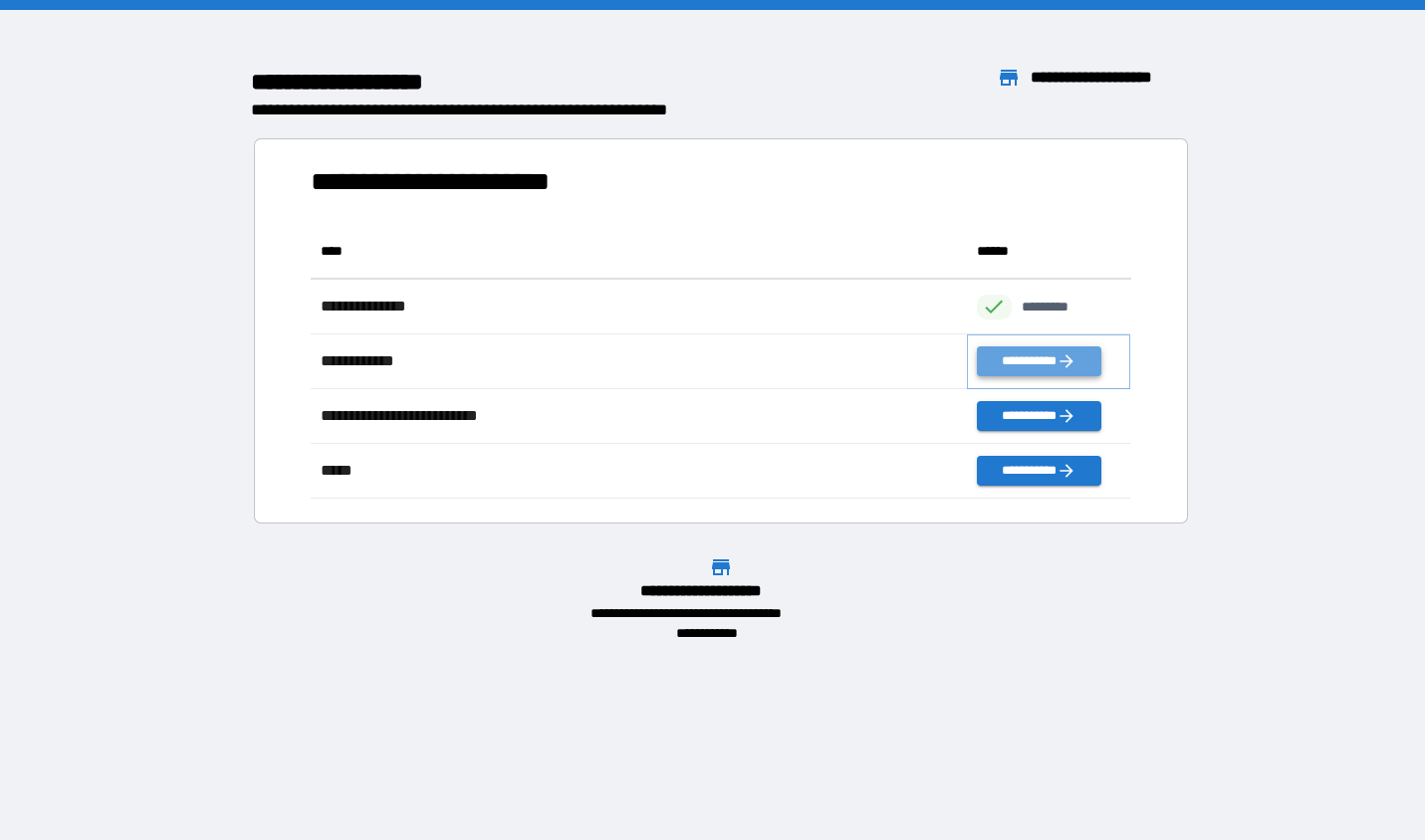 click on "**********" at bounding box center [1039, 361] 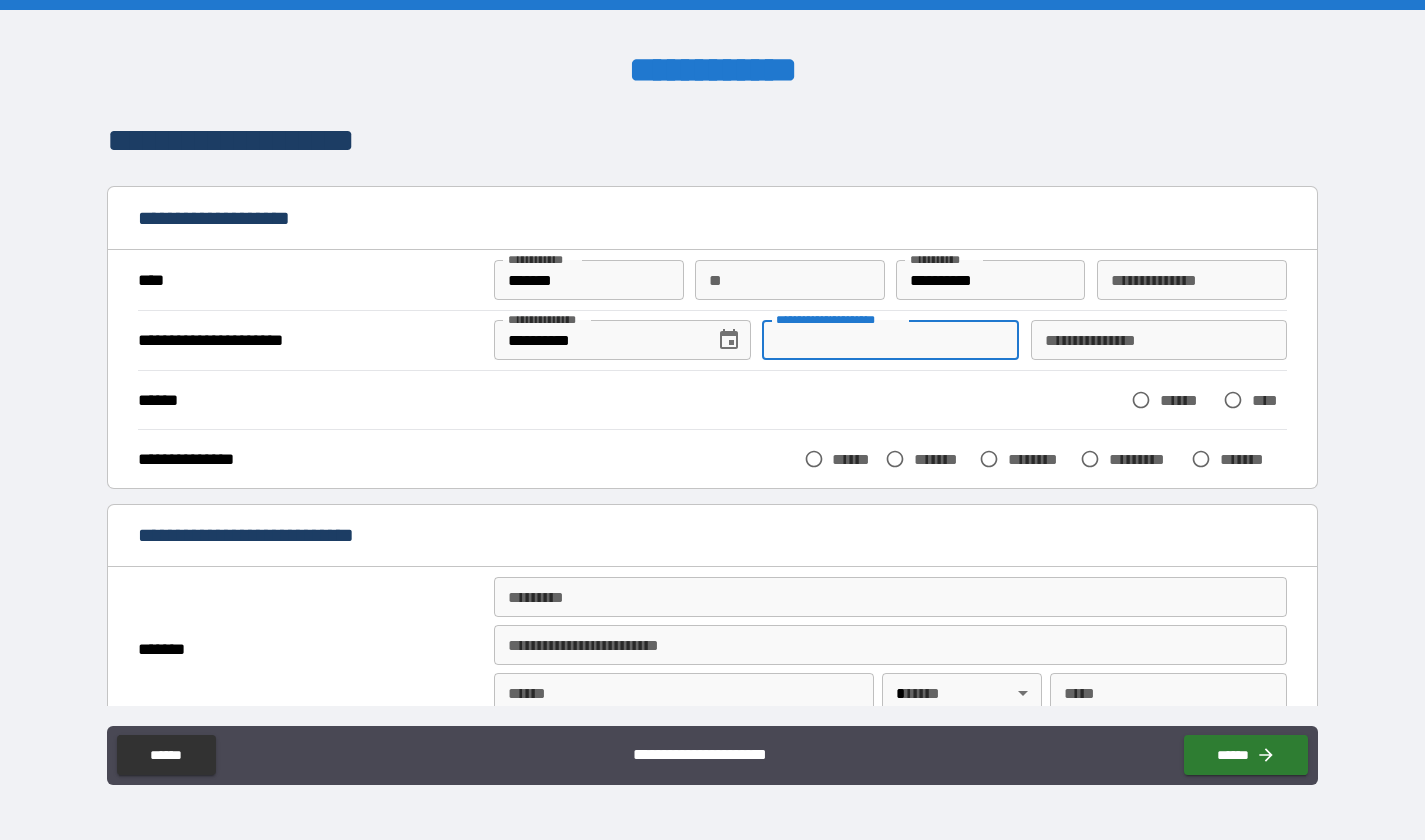 click on "**********" at bounding box center [890, 340] 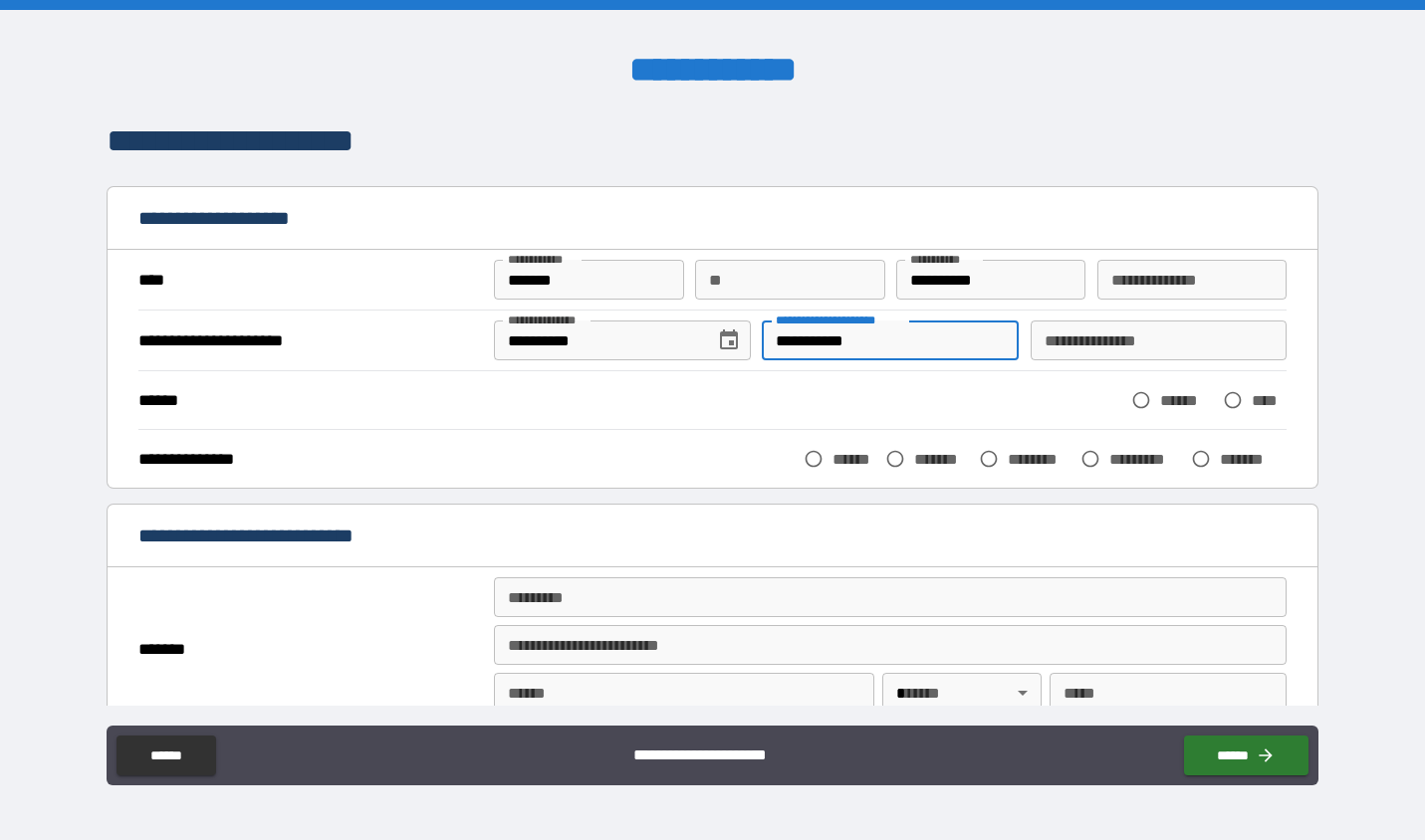 type on "**********" 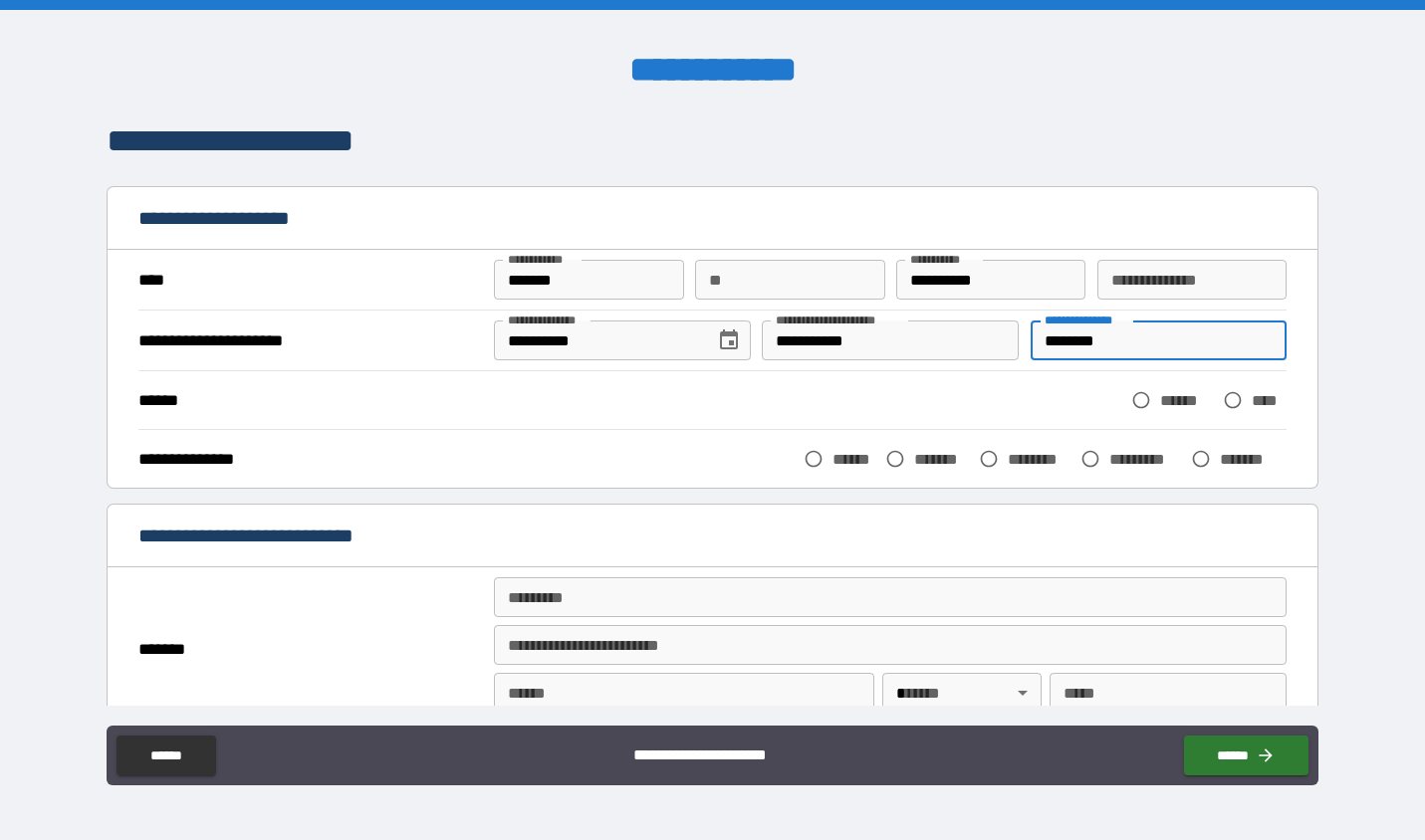 type on "********" 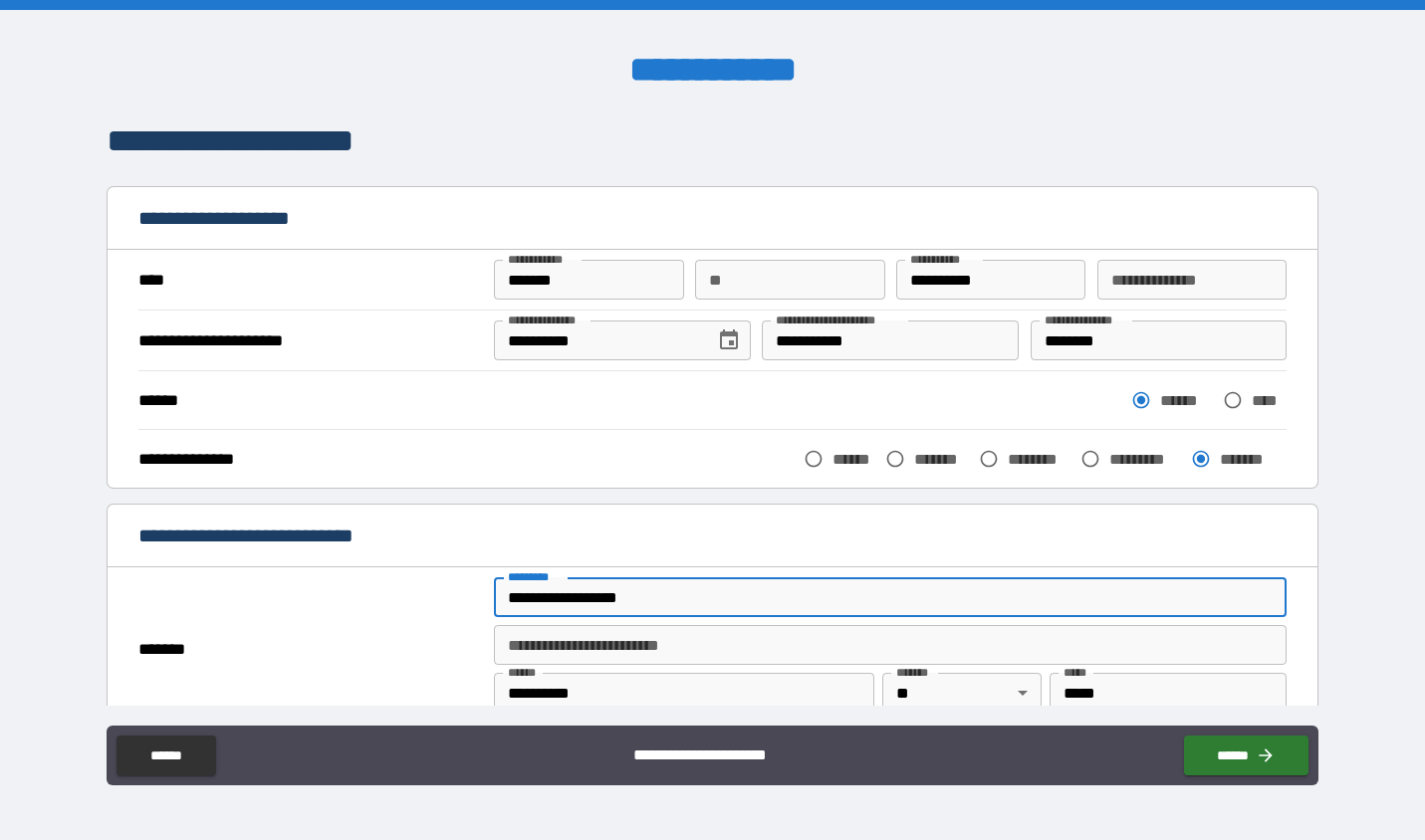 click on "**********" at bounding box center (890, 597) 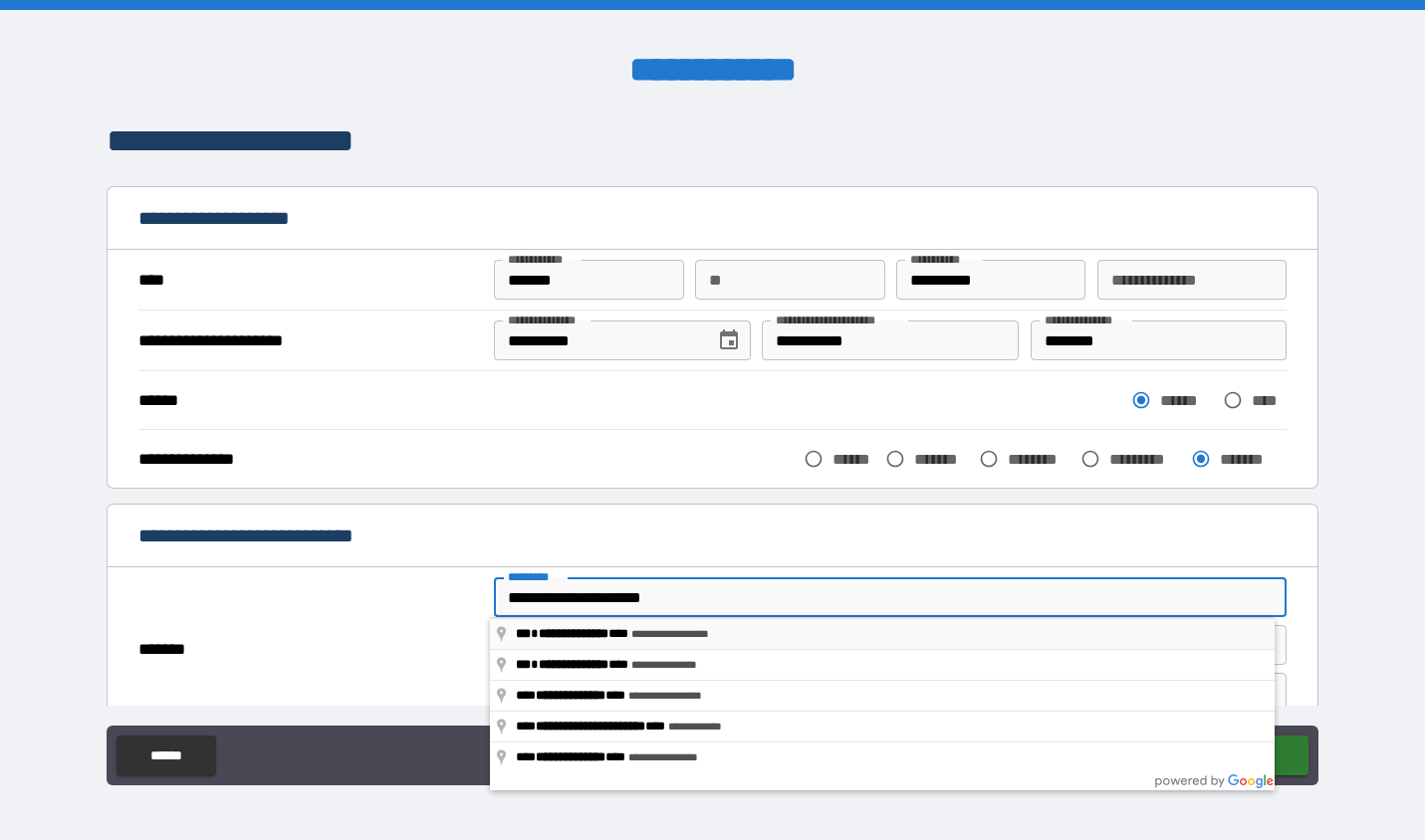 type on "**********" 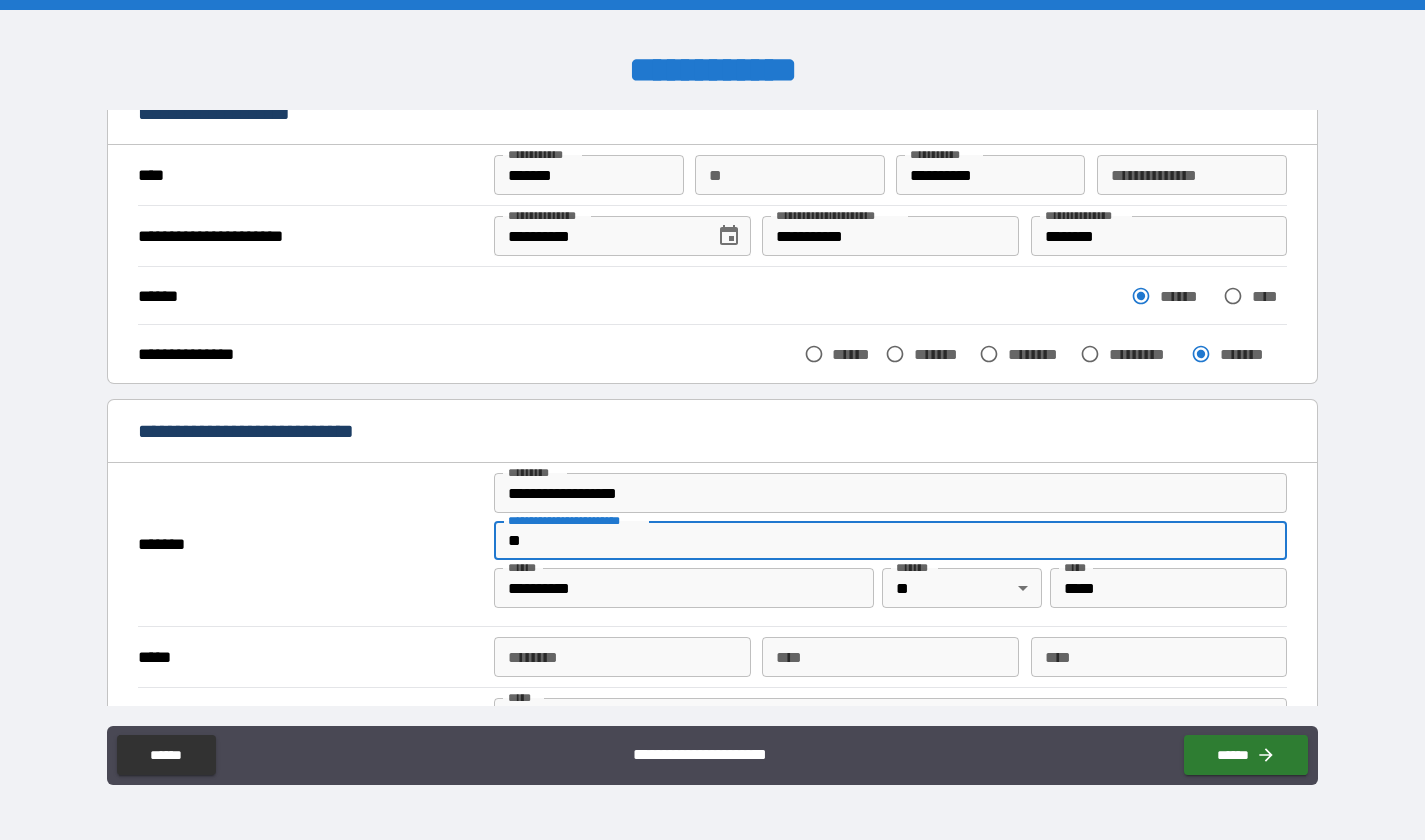 scroll, scrollTop: 108, scrollLeft: 0, axis: vertical 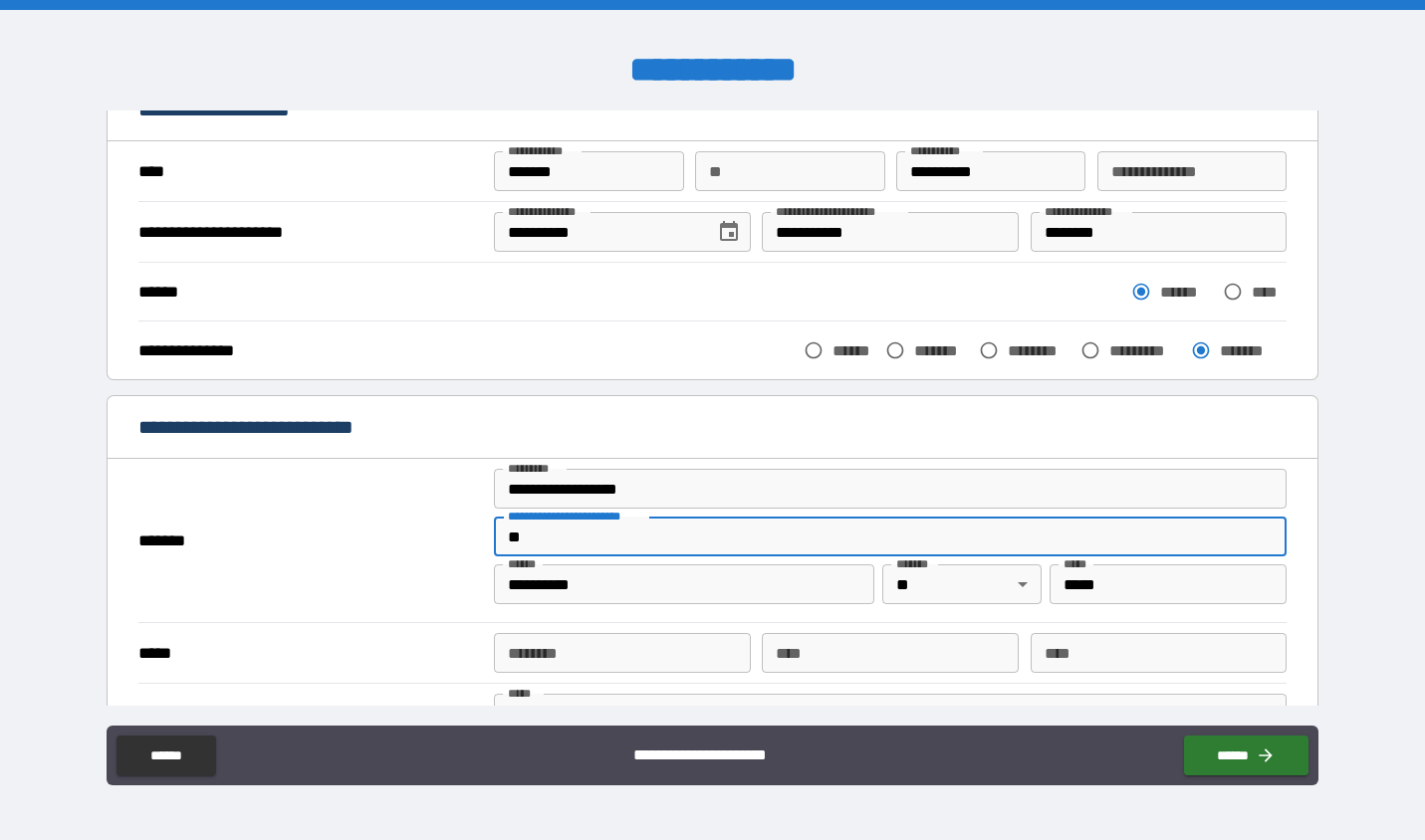 type on "**" 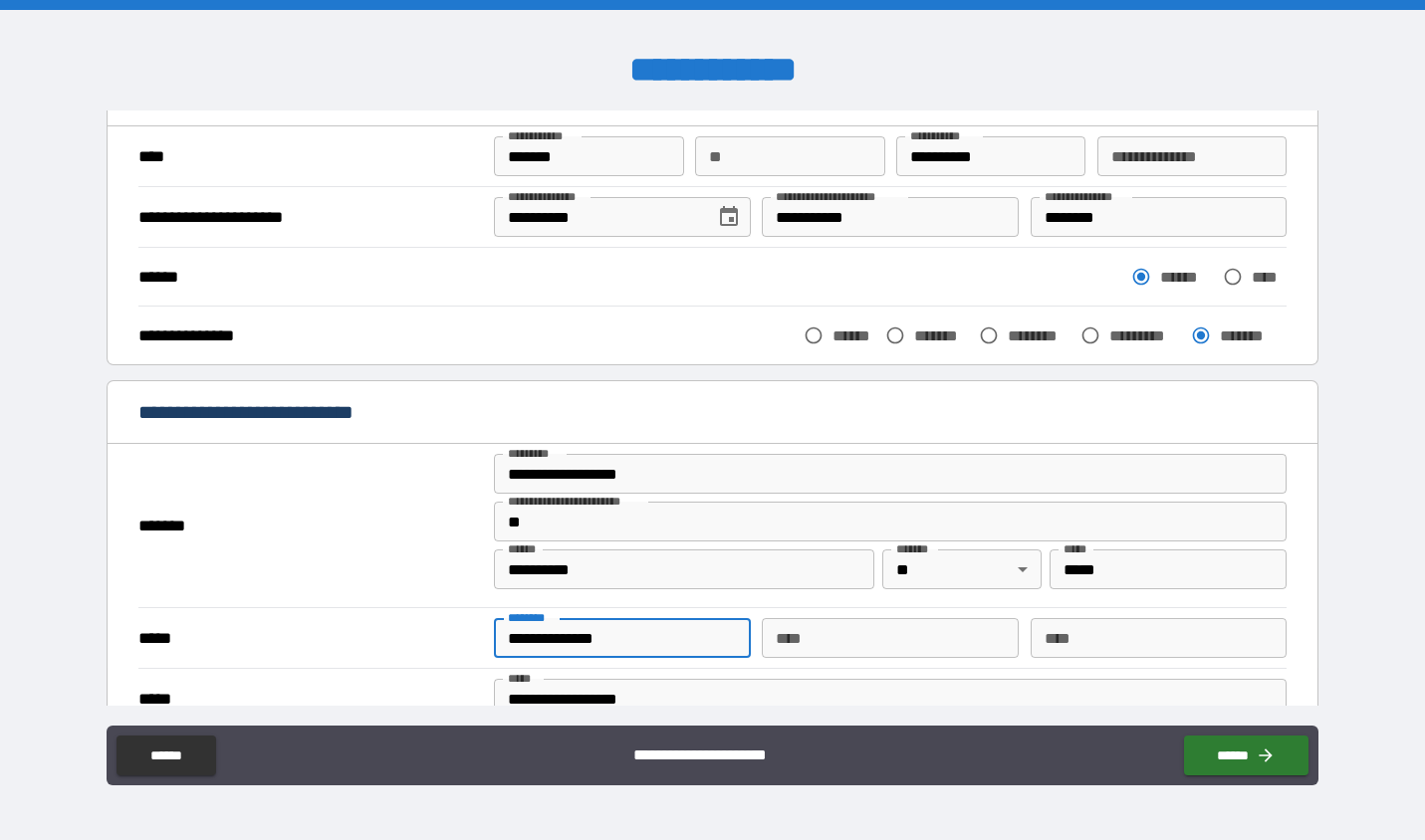 scroll, scrollTop: 140, scrollLeft: 0, axis: vertical 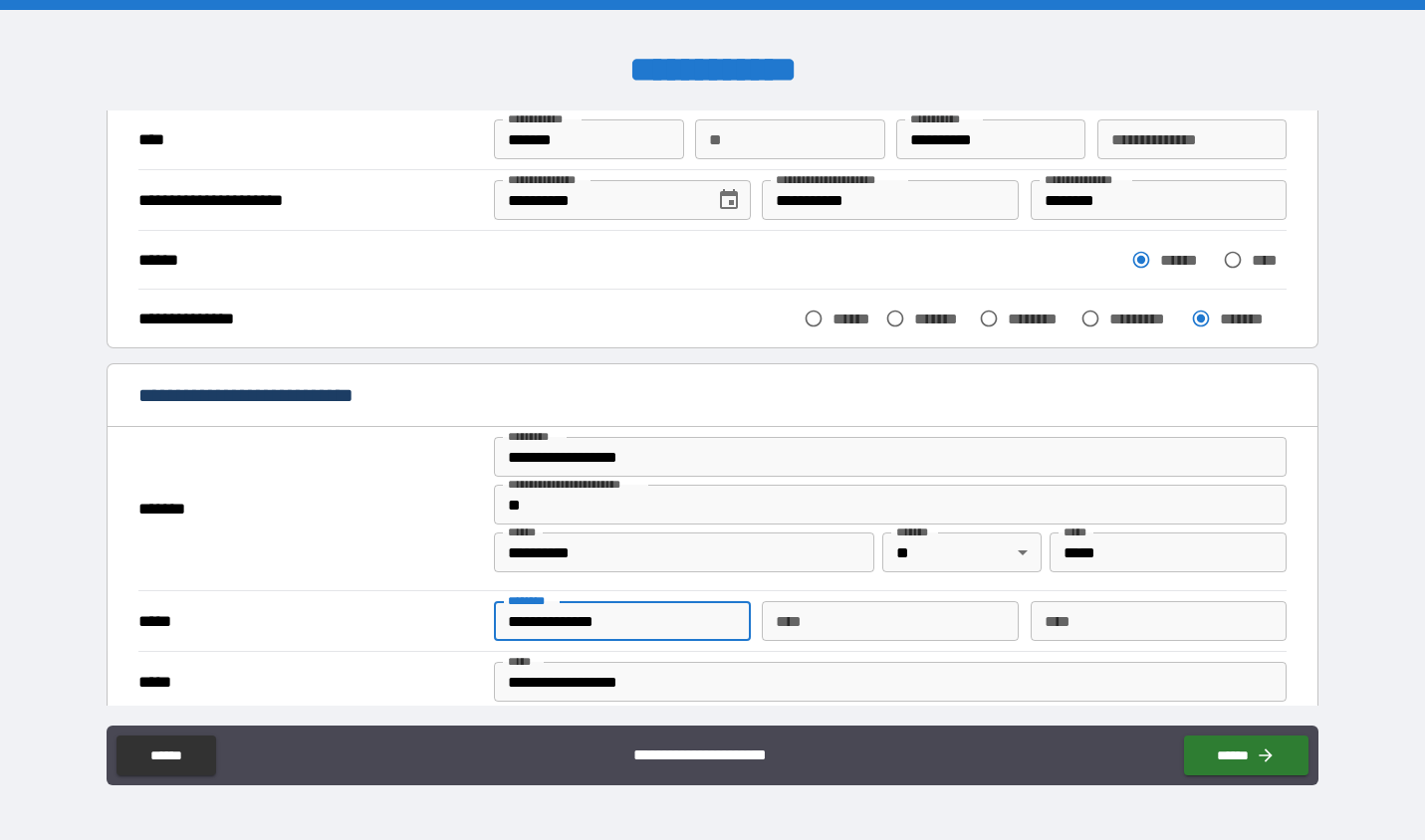 type on "**********" 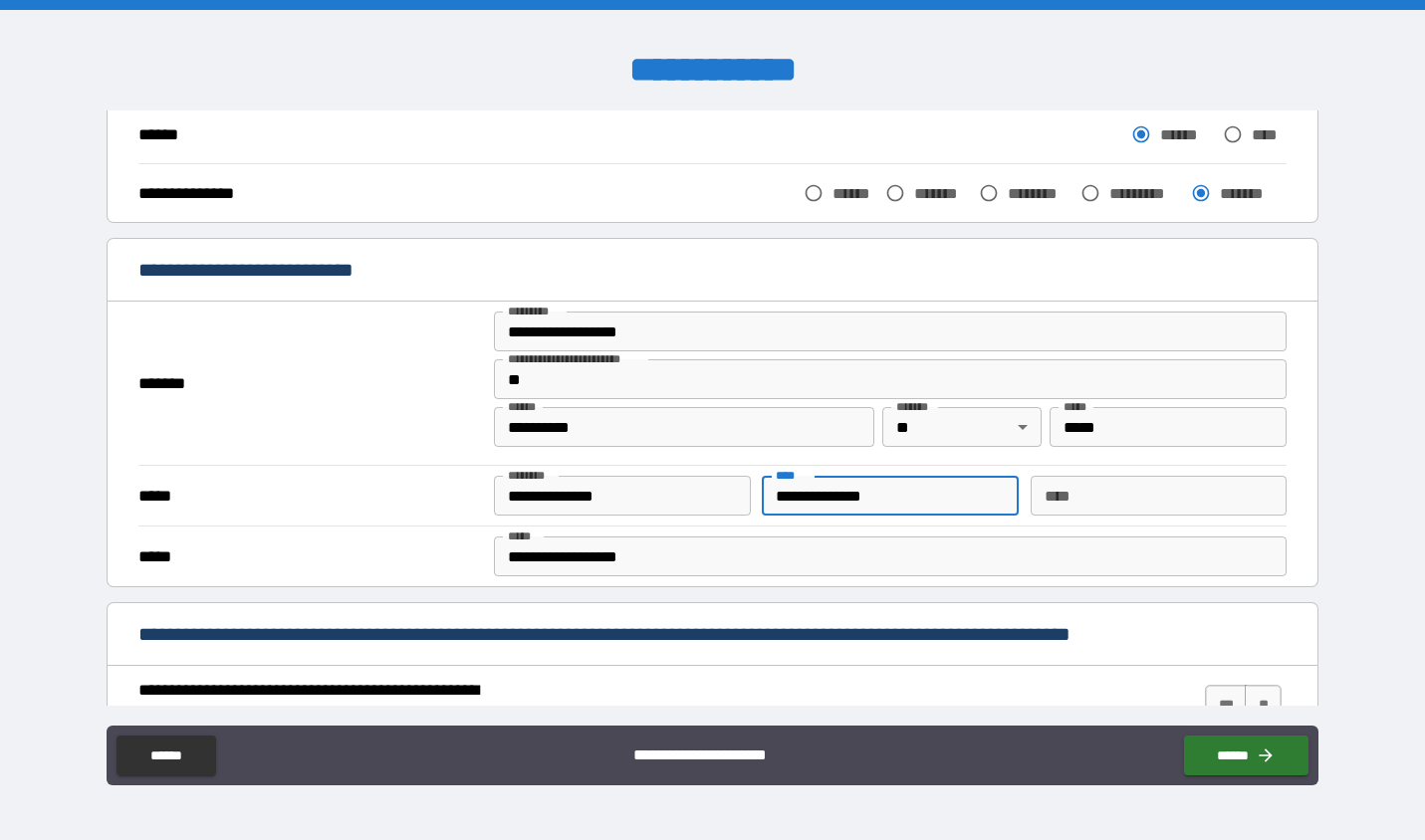 scroll, scrollTop: 319, scrollLeft: 0, axis: vertical 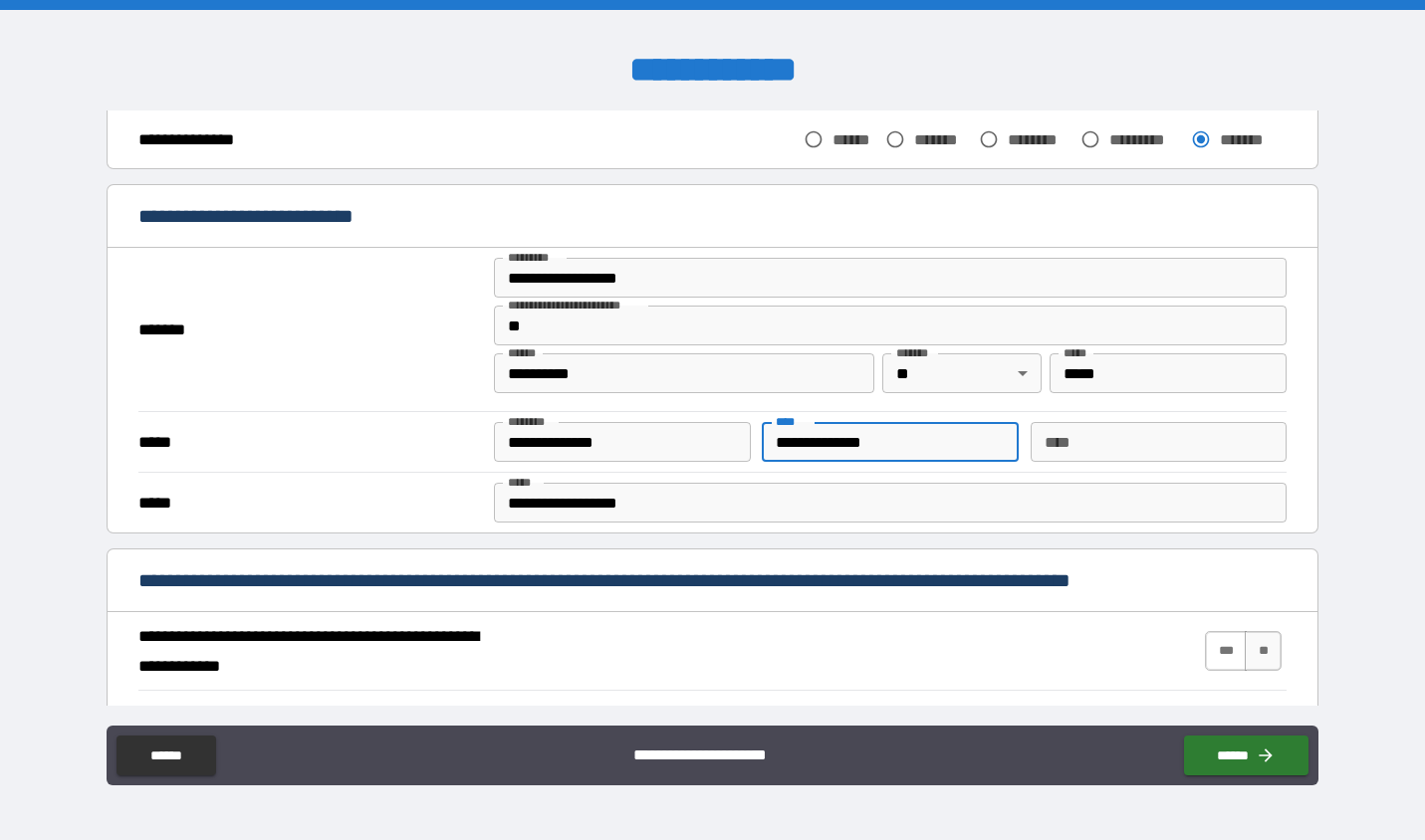 type on "**********" 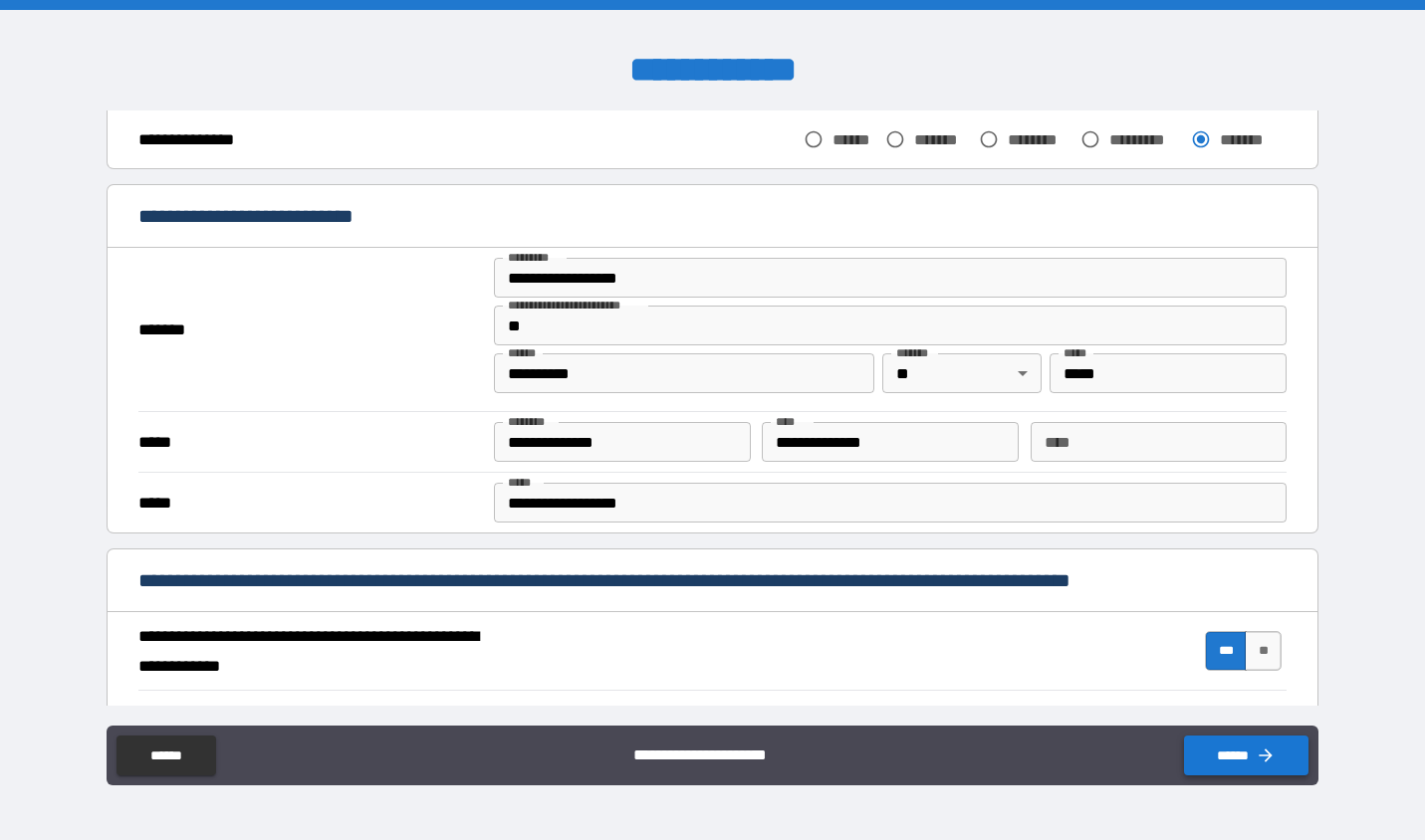 click on "******" at bounding box center [1246, 755] 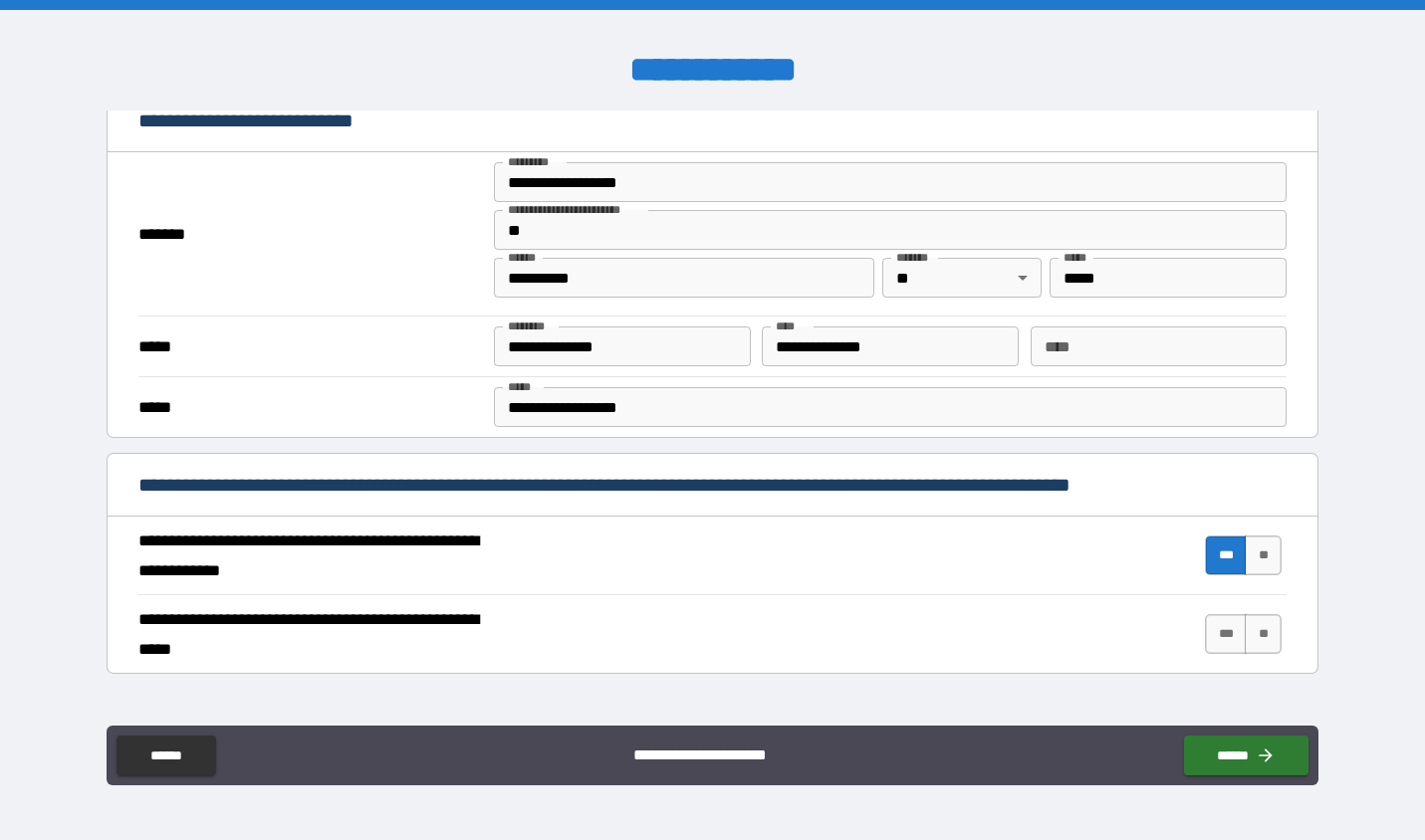 scroll, scrollTop: 419, scrollLeft: 0, axis: vertical 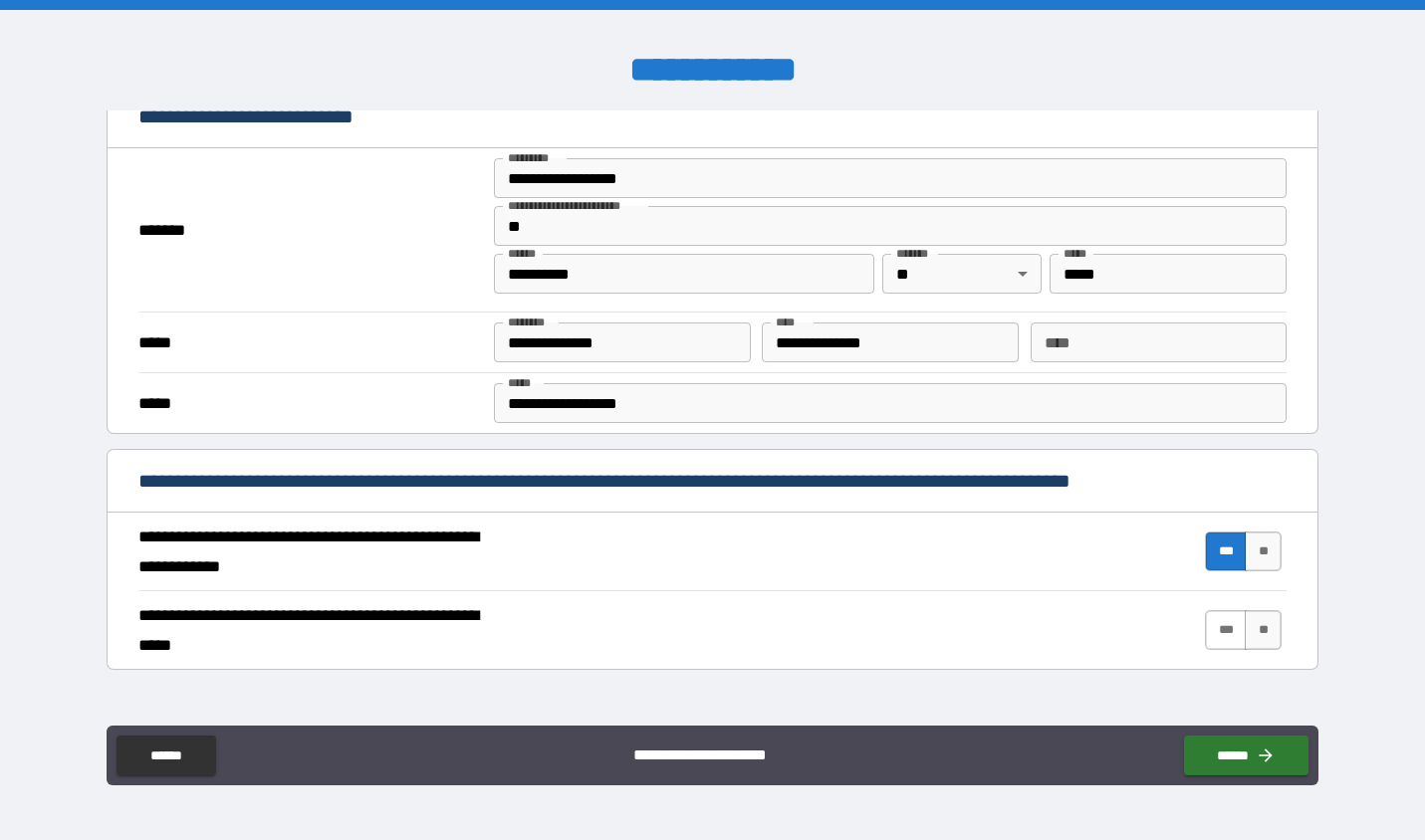 click on "***" at bounding box center [1226, 630] 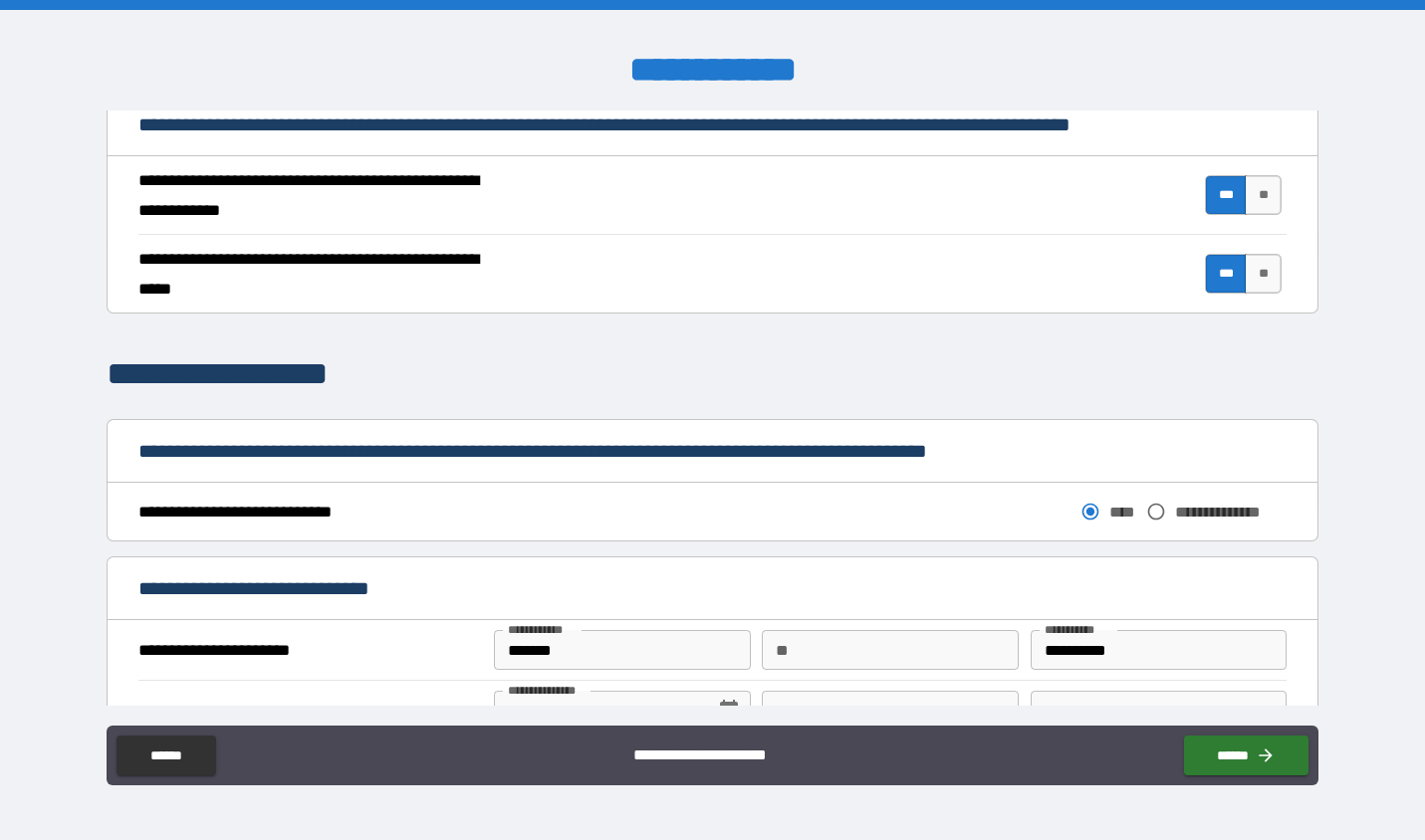 scroll, scrollTop: 779, scrollLeft: 0, axis: vertical 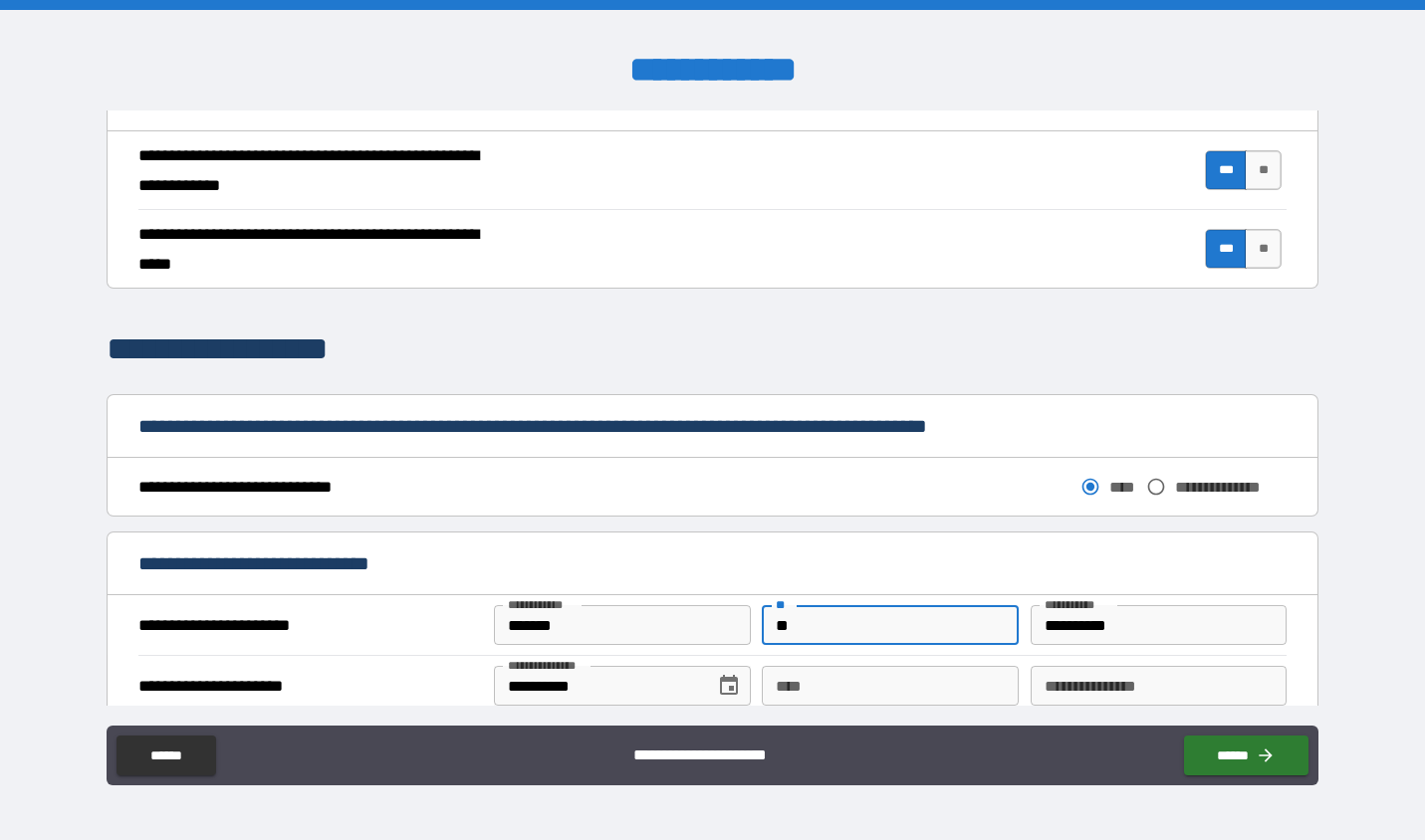 type on "**" 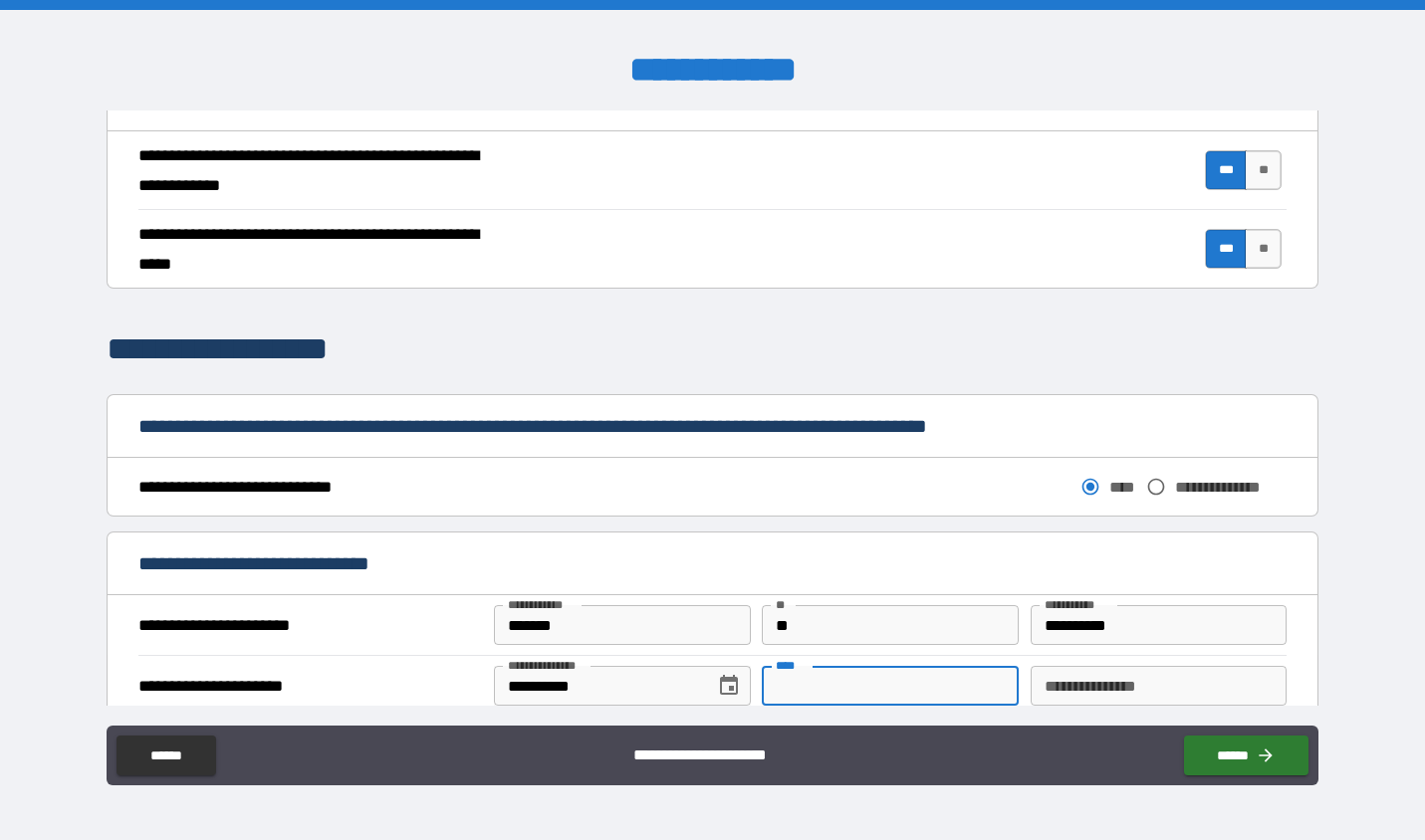 click on "****" at bounding box center [890, 686] 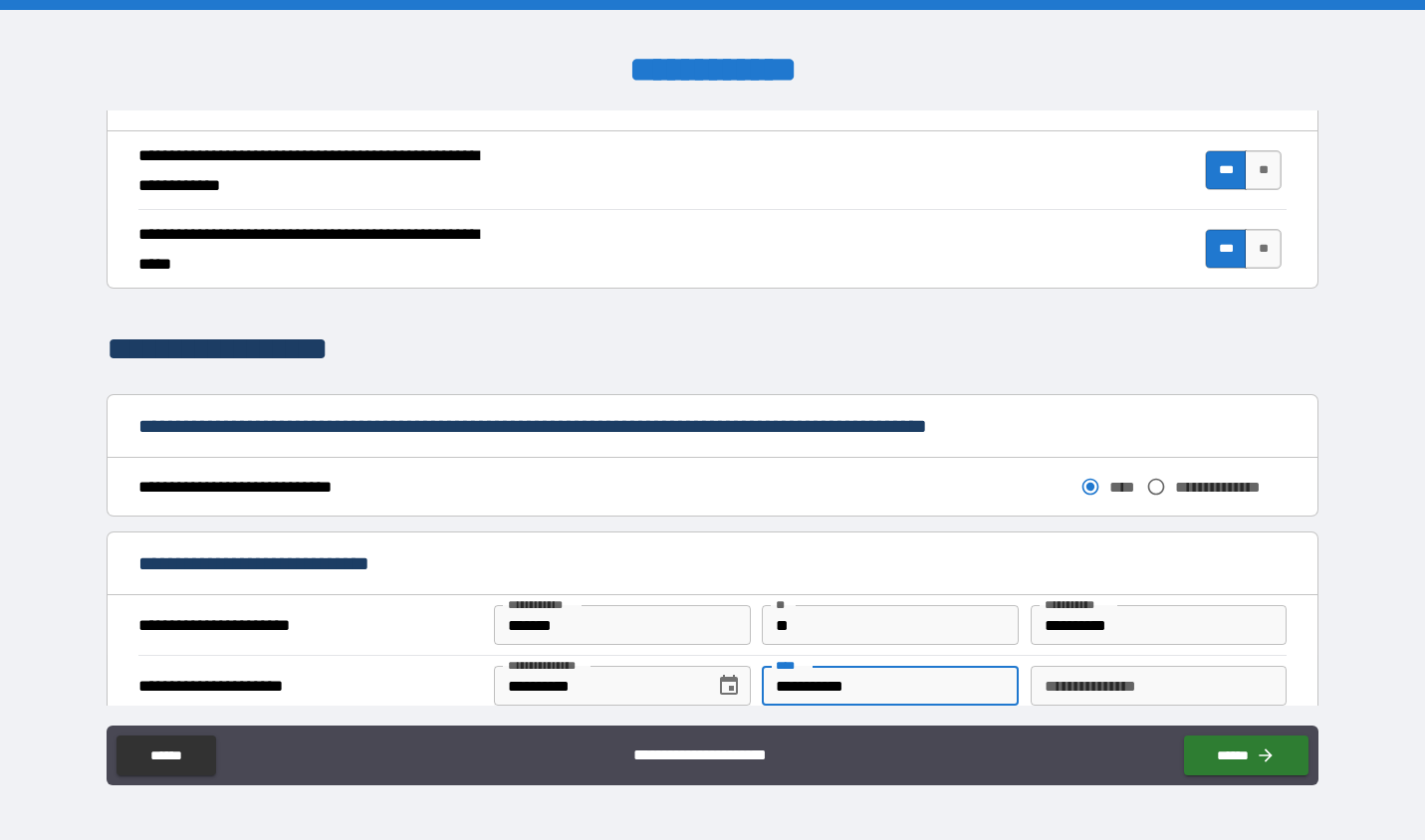 type on "**********" 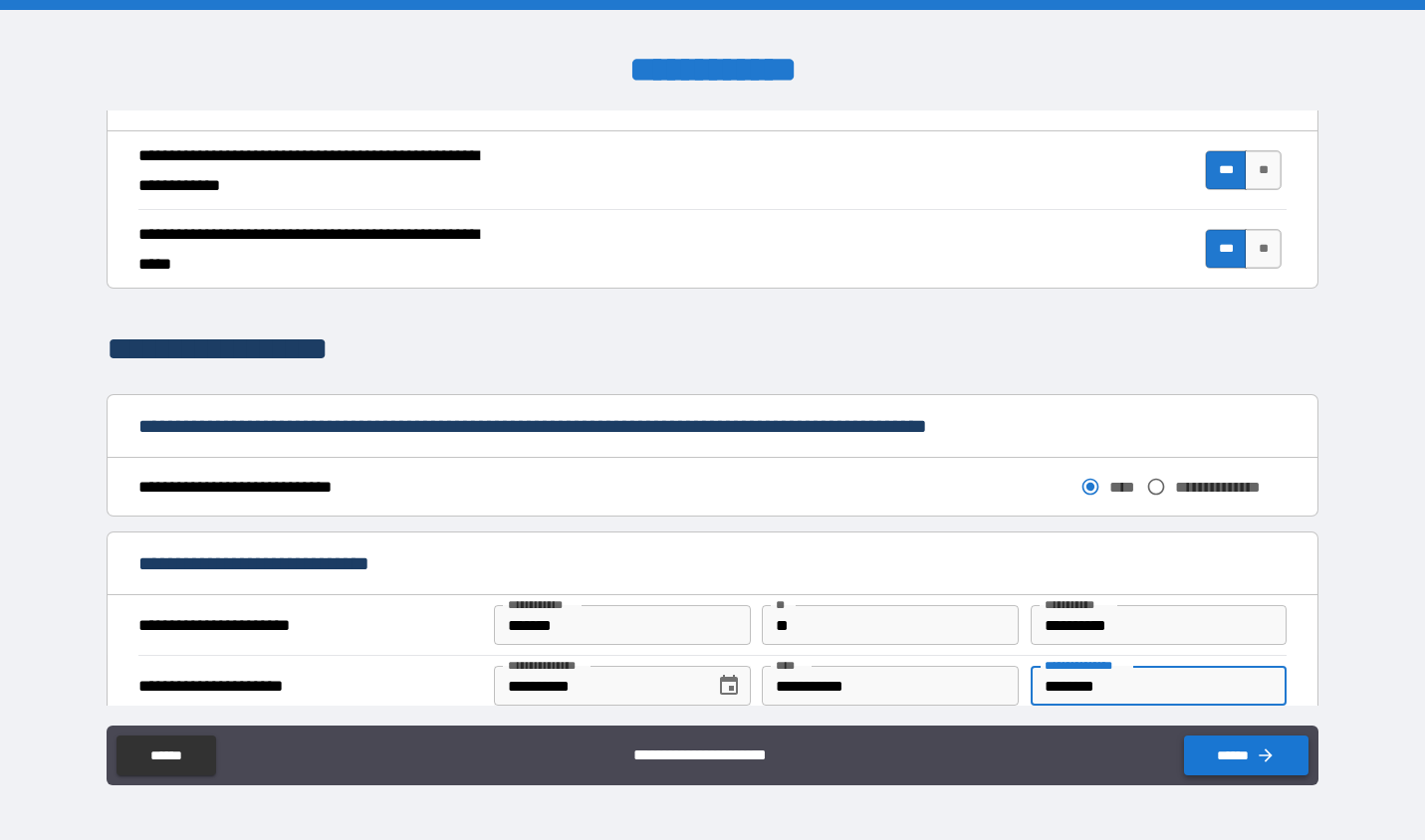 type on "********" 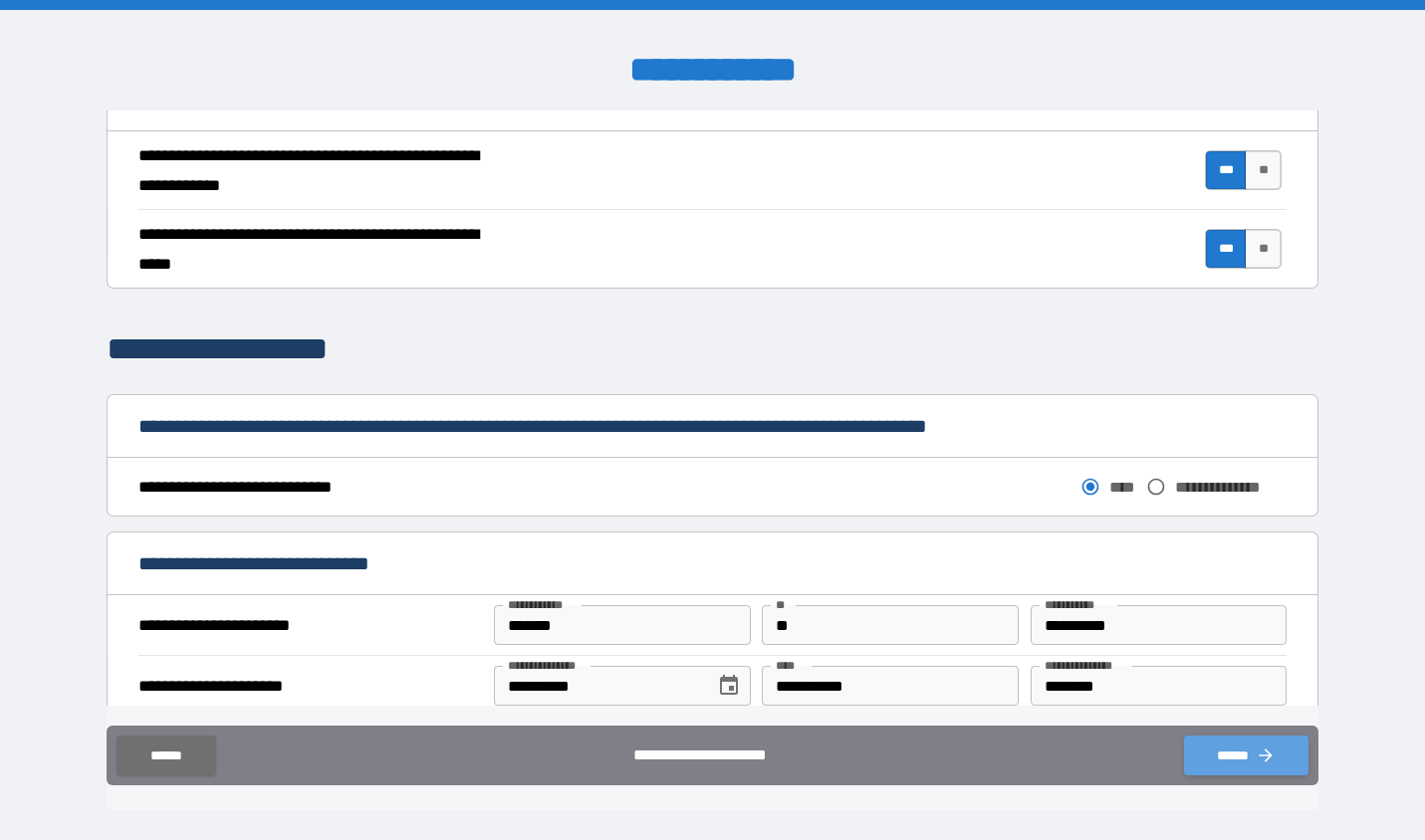 click on "******" at bounding box center [1246, 755] 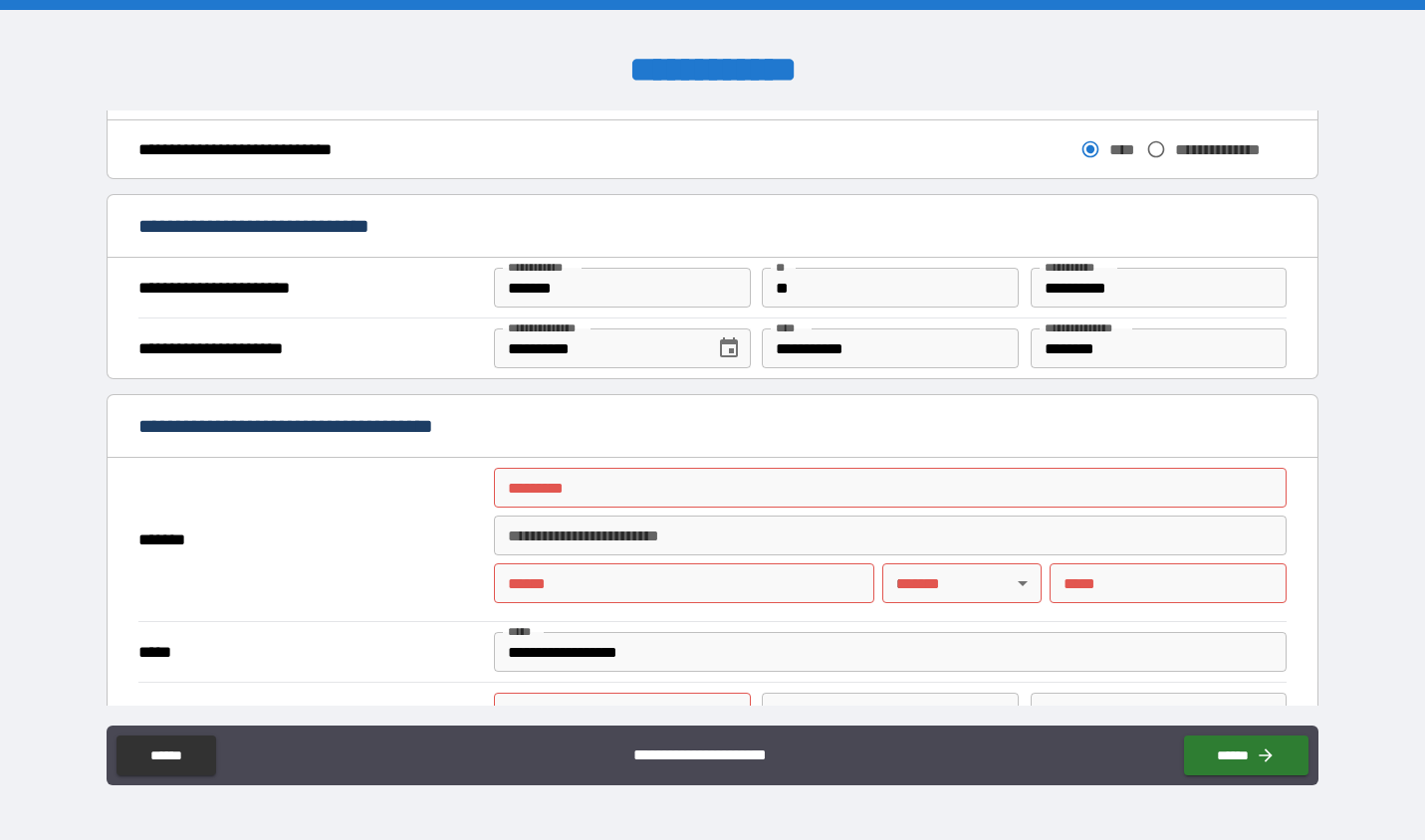 scroll, scrollTop: 1142, scrollLeft: 0, axis: vertical 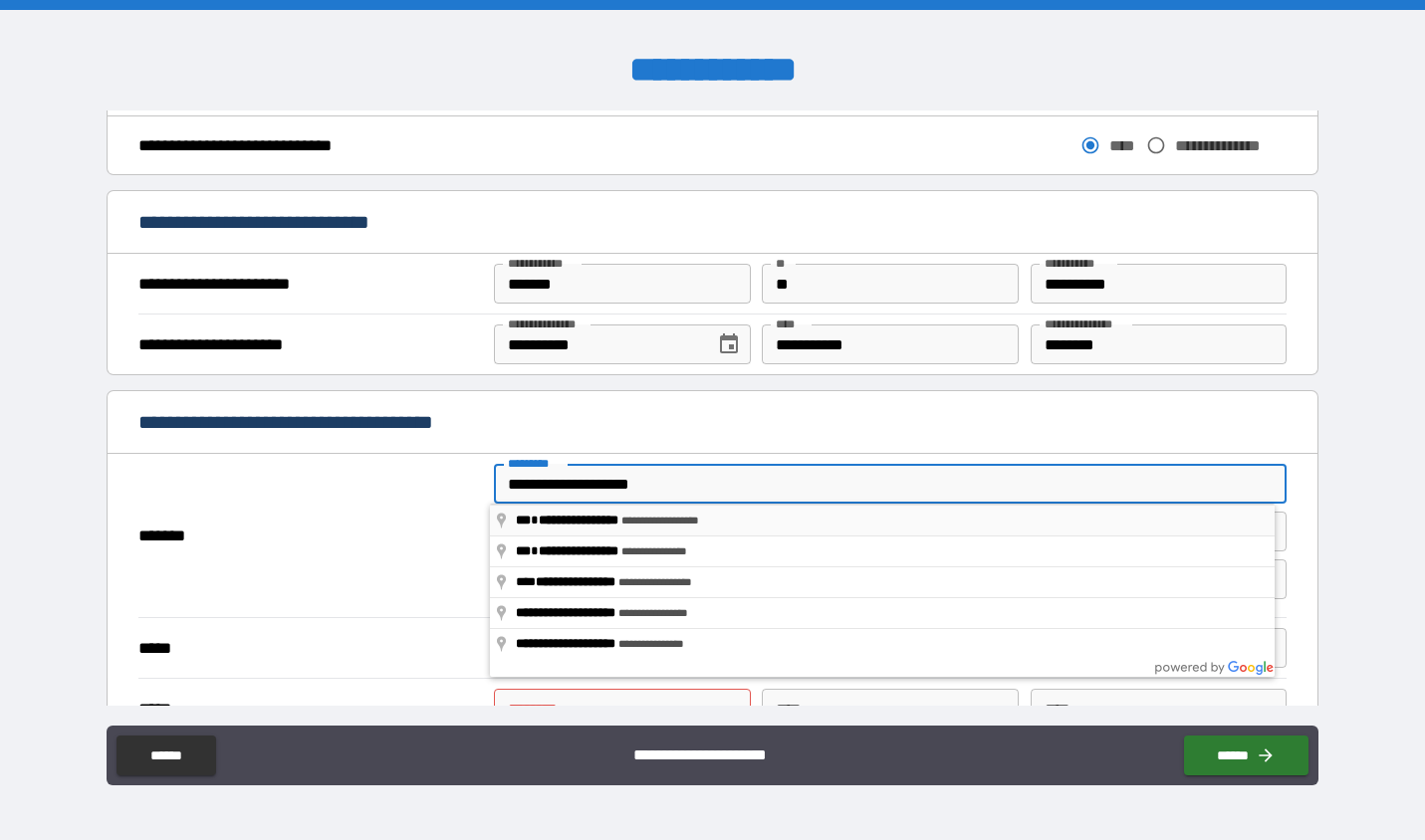 type on "**********" 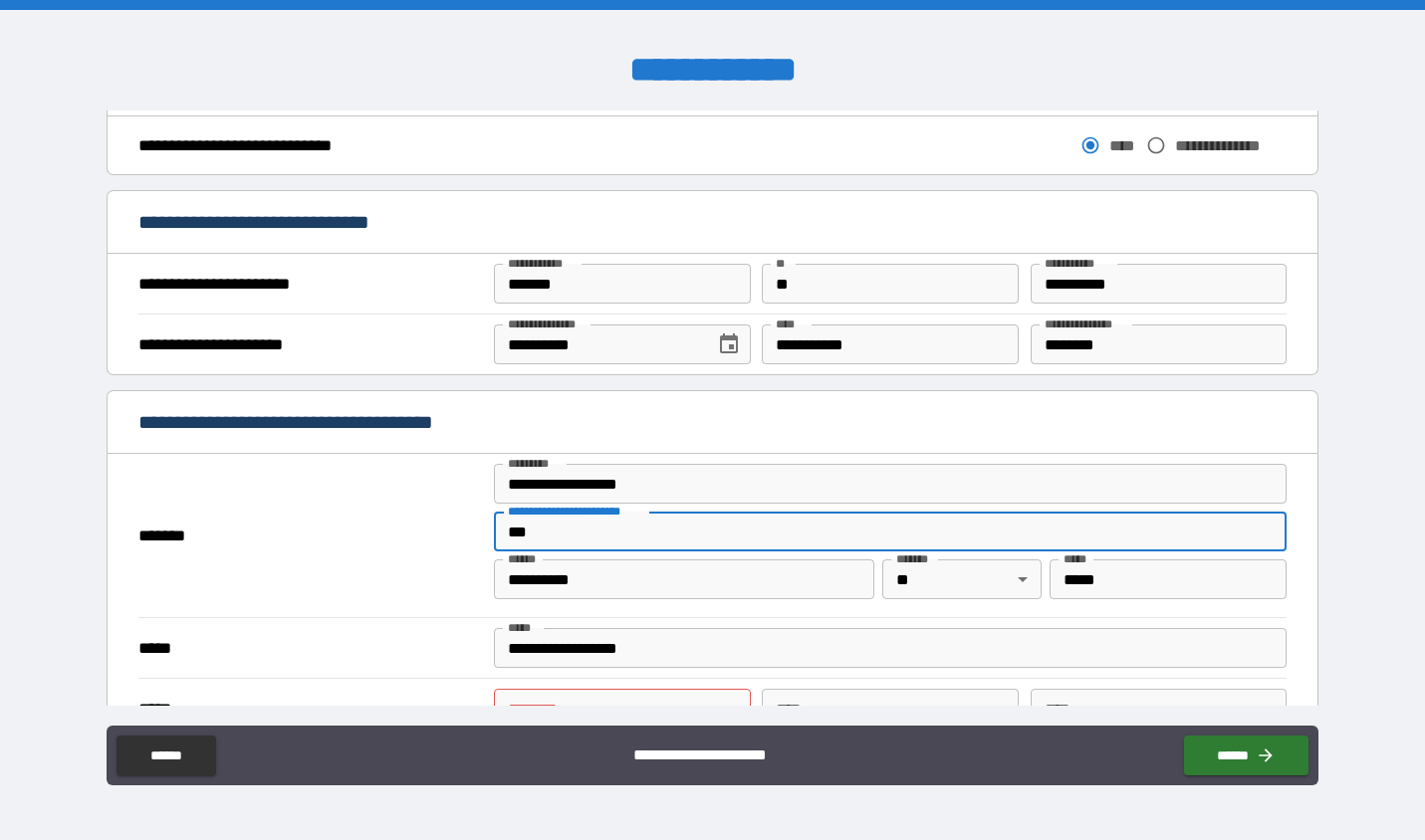 type on "**" 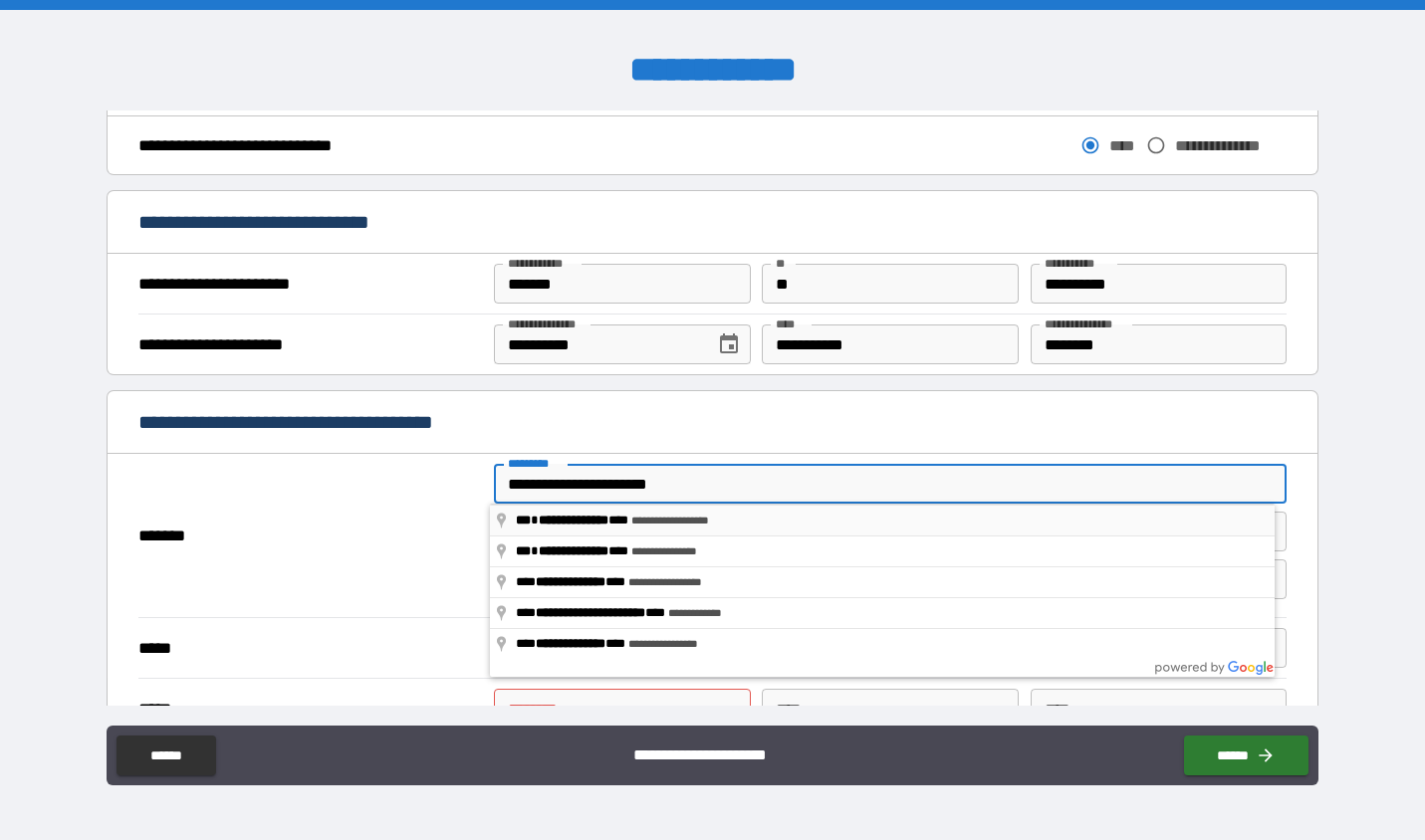 type on "**********" 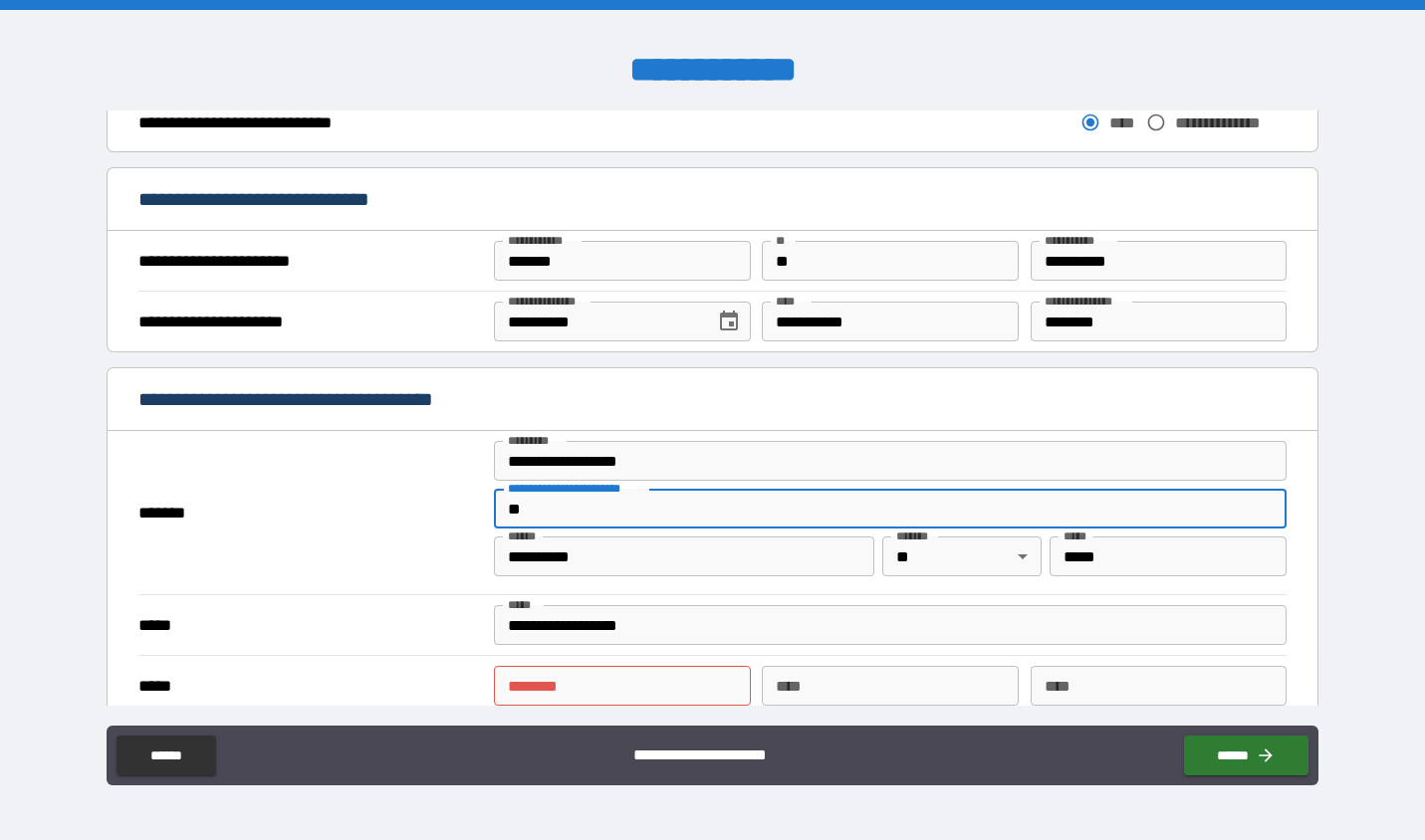 scroll, scrollTop: 1168, scrollLeft: 0, axis: vertical 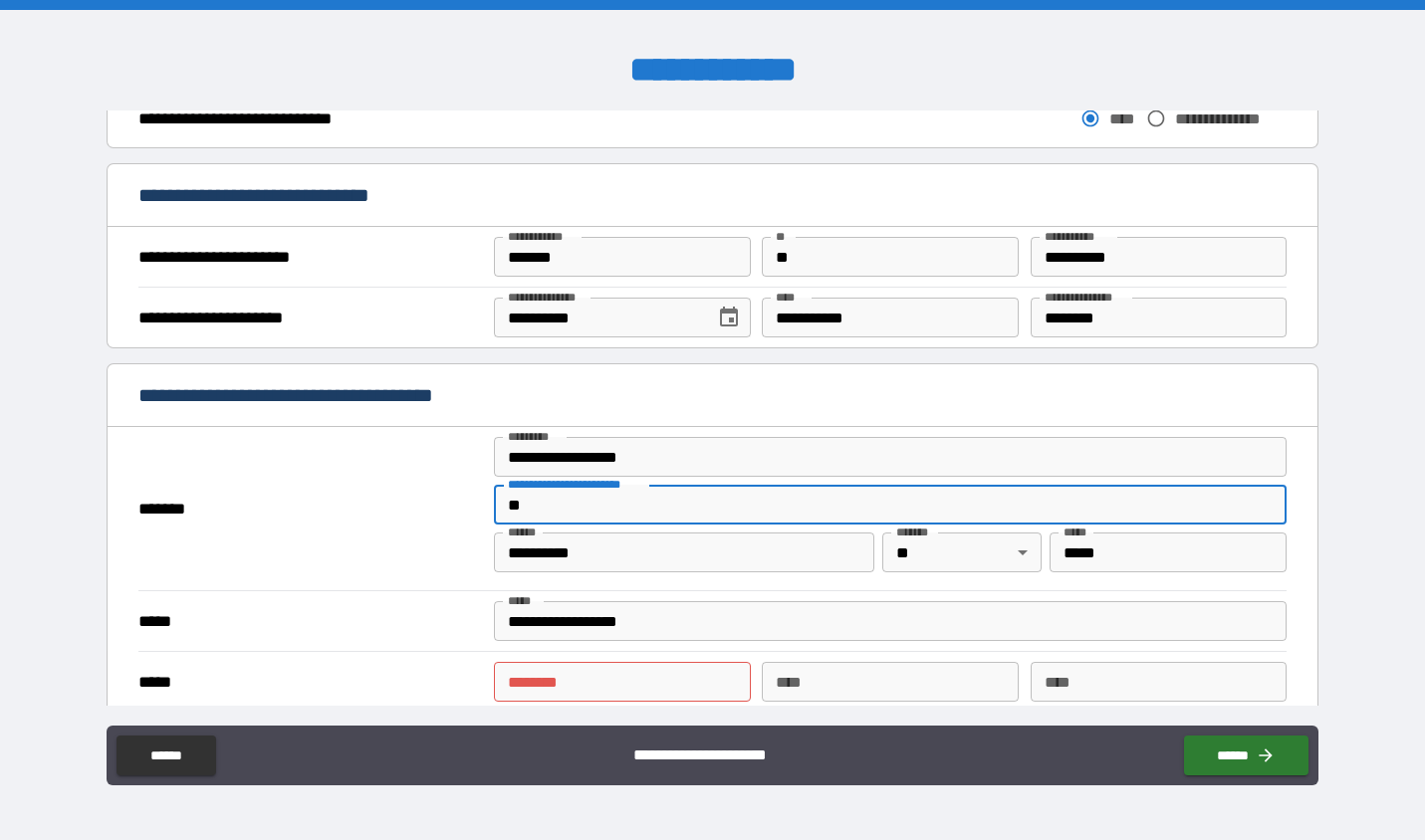 type on "**" 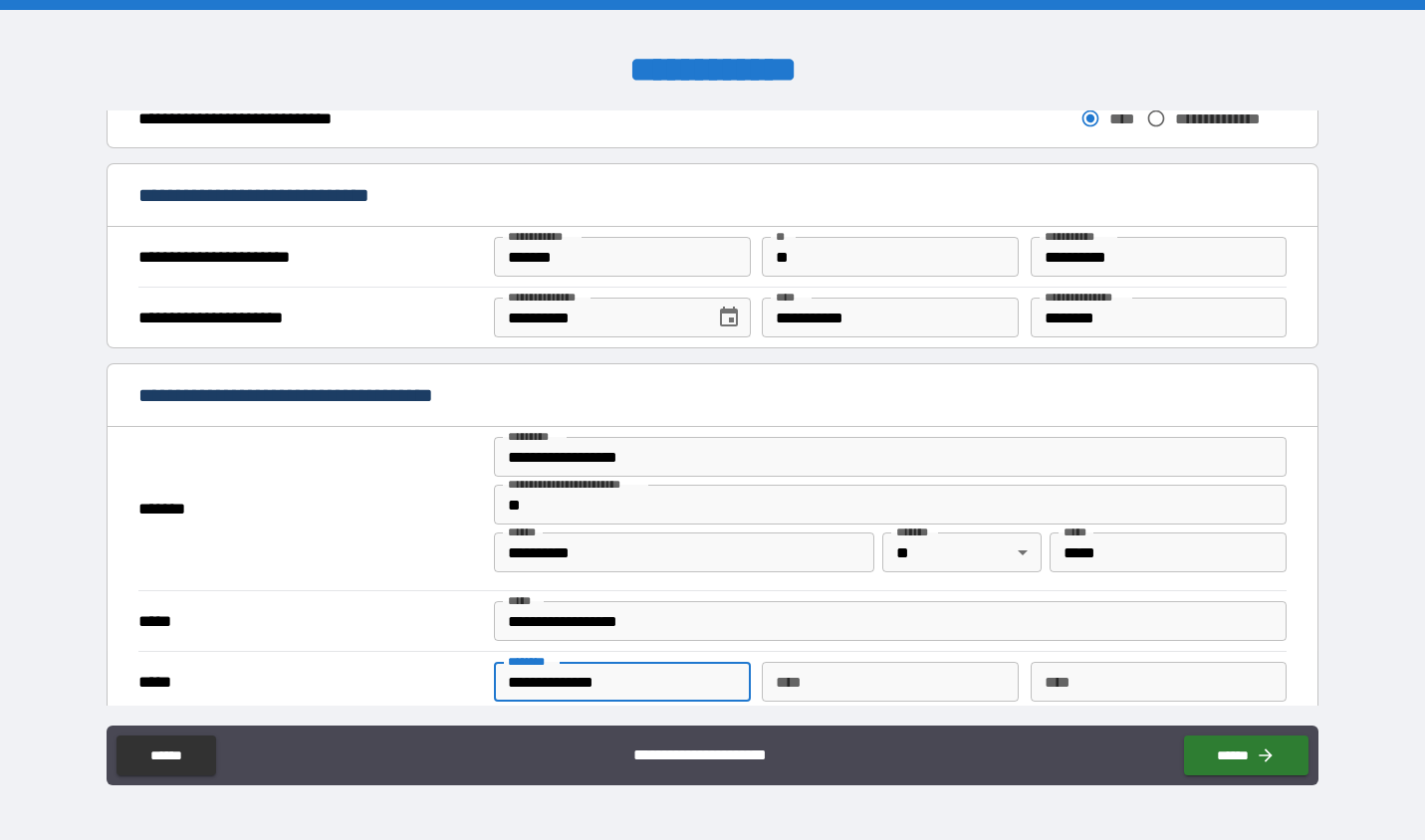 type on "**********" 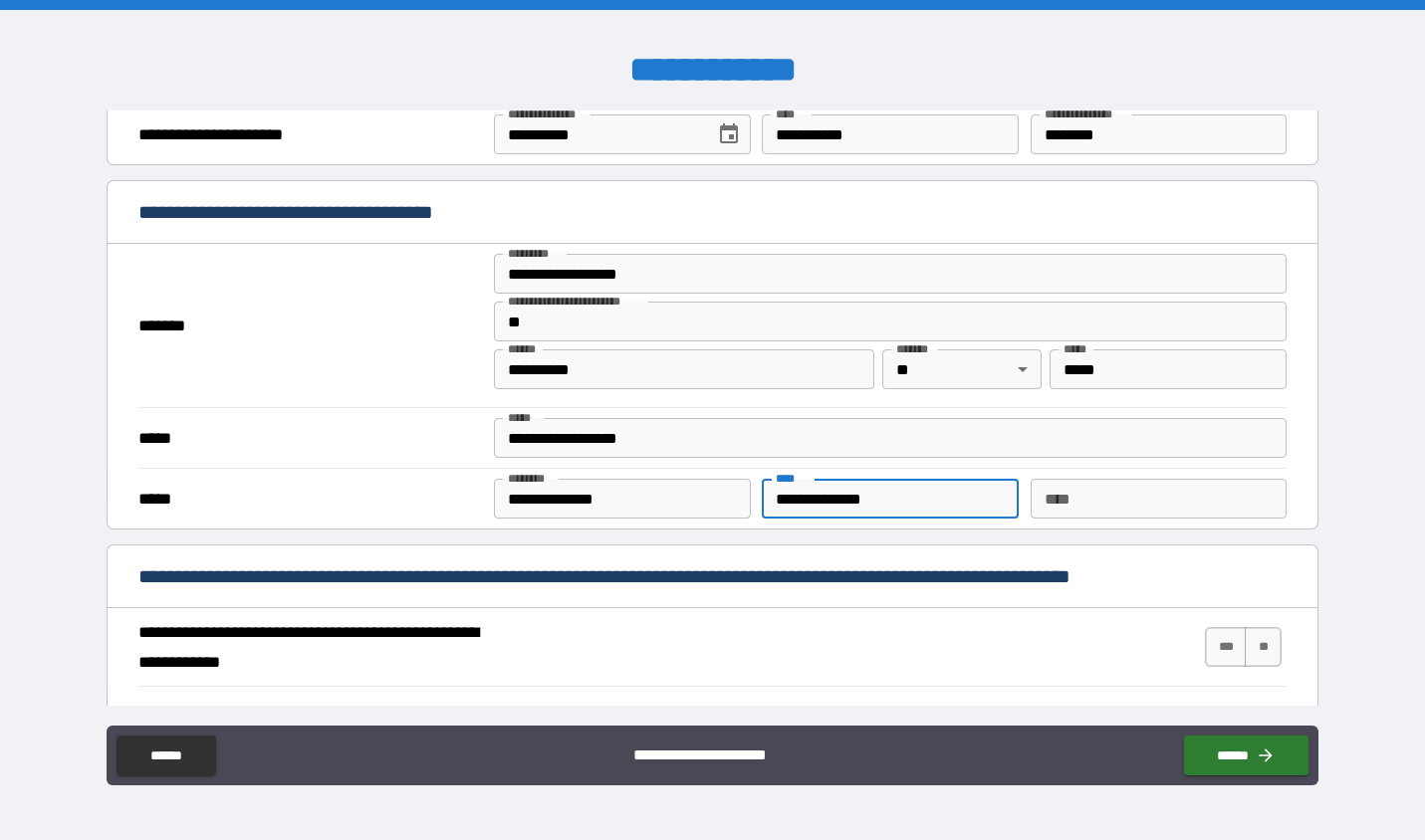 scroll, scrollTop: 1375, scrollLeft: 0, axis: vertical 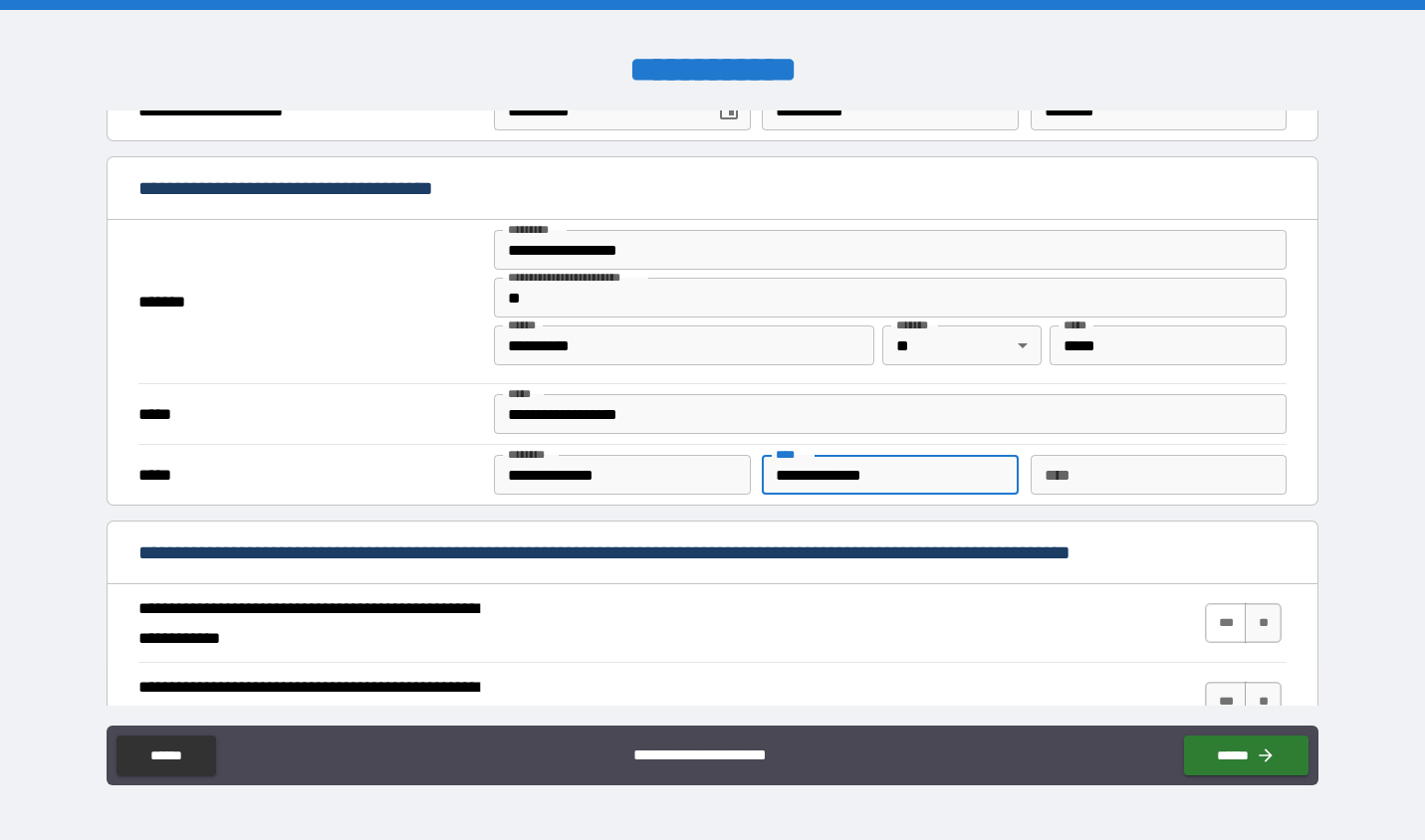 type on "**********" 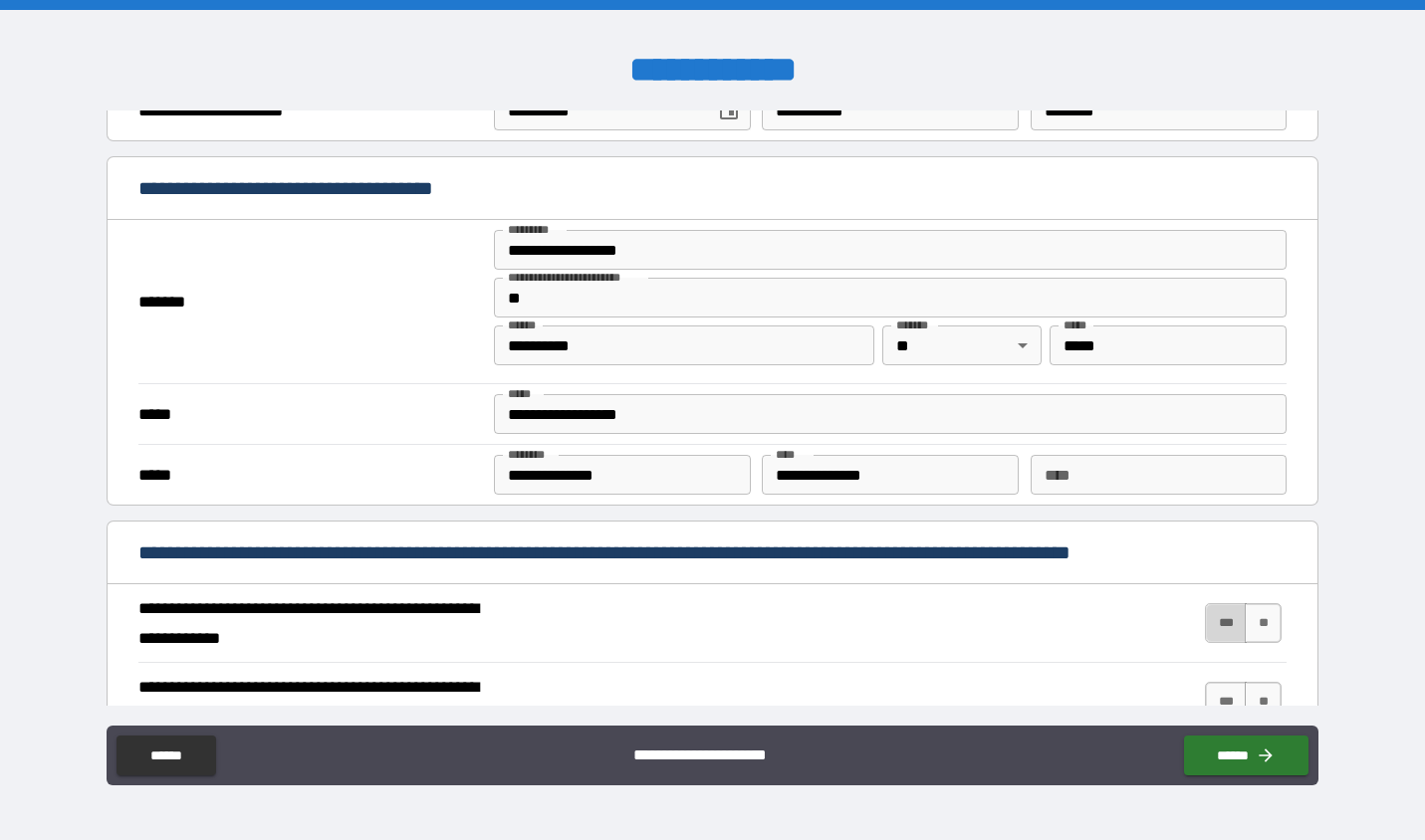 click on "***" at bounding box center [1226, 623] 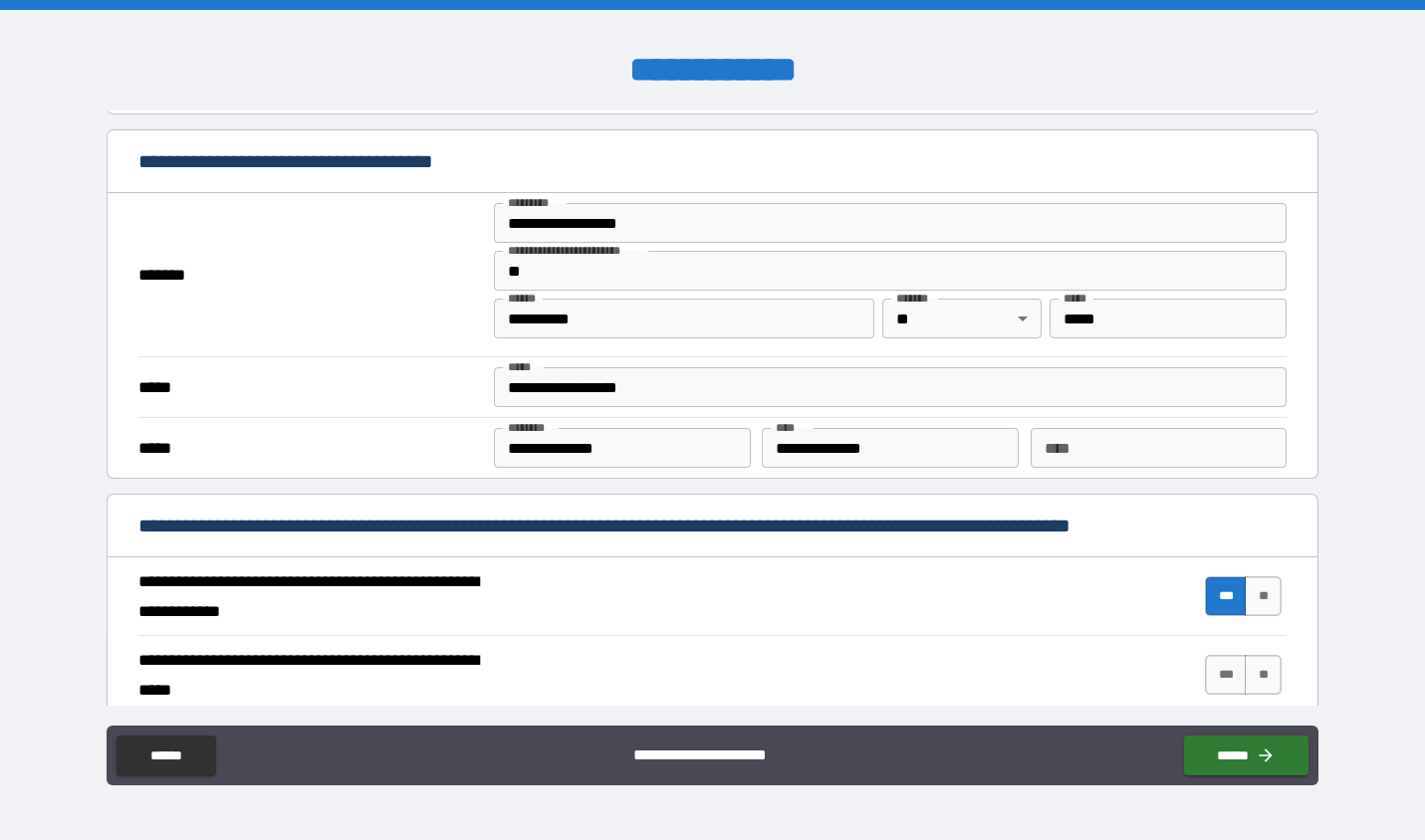 scroll, scrollTop: 1448, scrollLeft: 0, axis: vertical 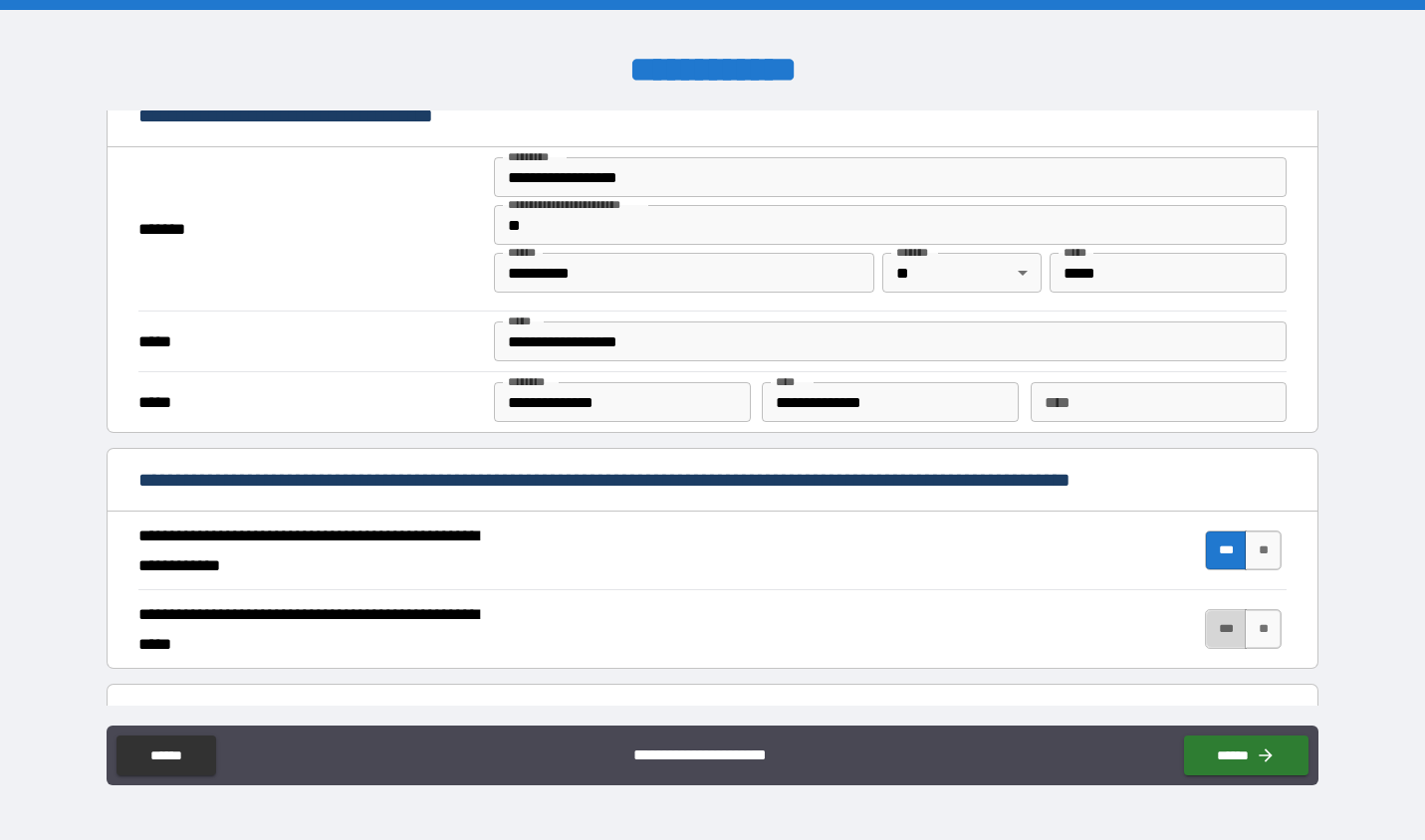 click on "***" at bounding box center (1226, 629) 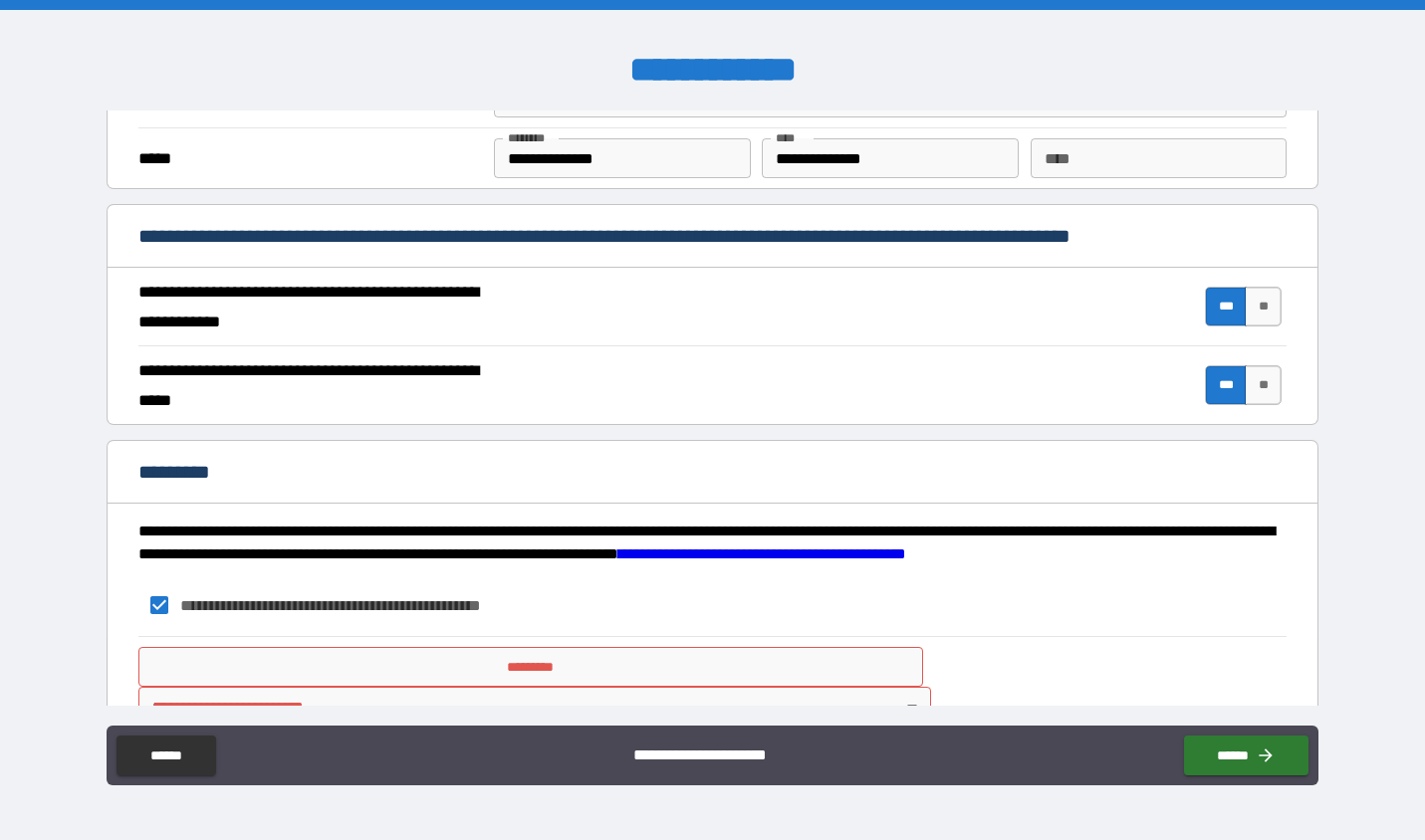 scroll, scrollTop: 1744, scrollLeft: 0, axis: vertical 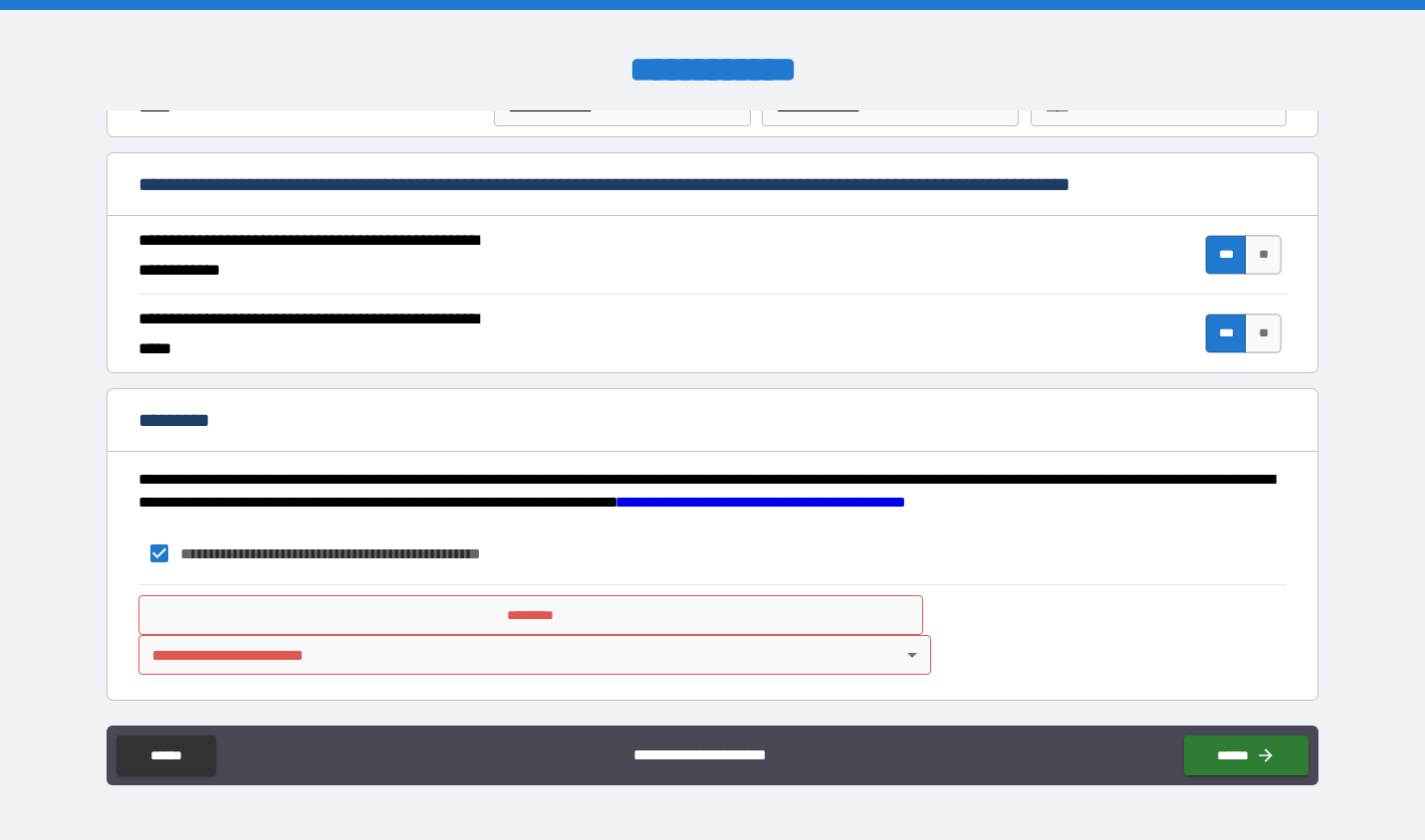 click on "*********" at bounding box center (531, 615) 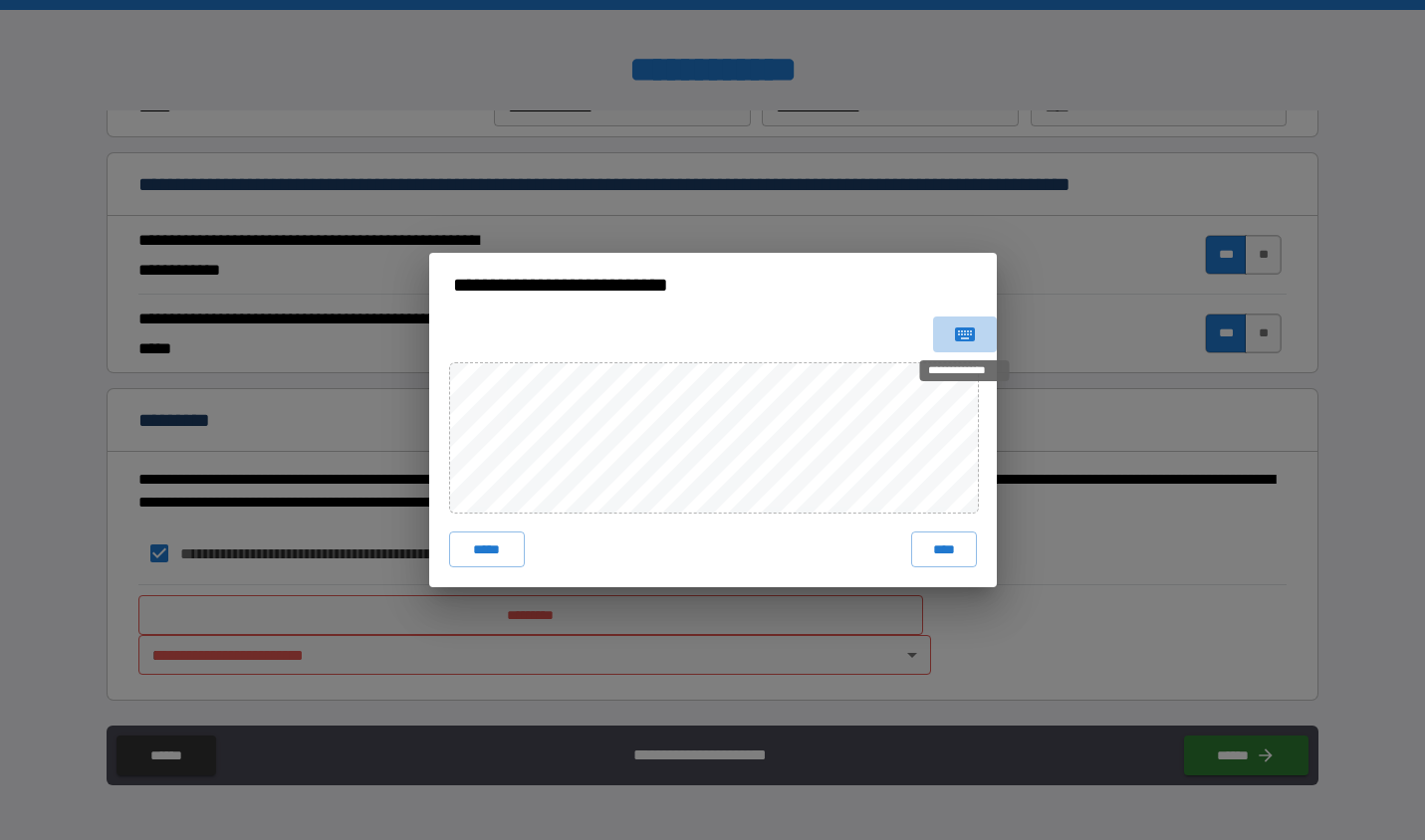 click at bounding box center [965, 334] 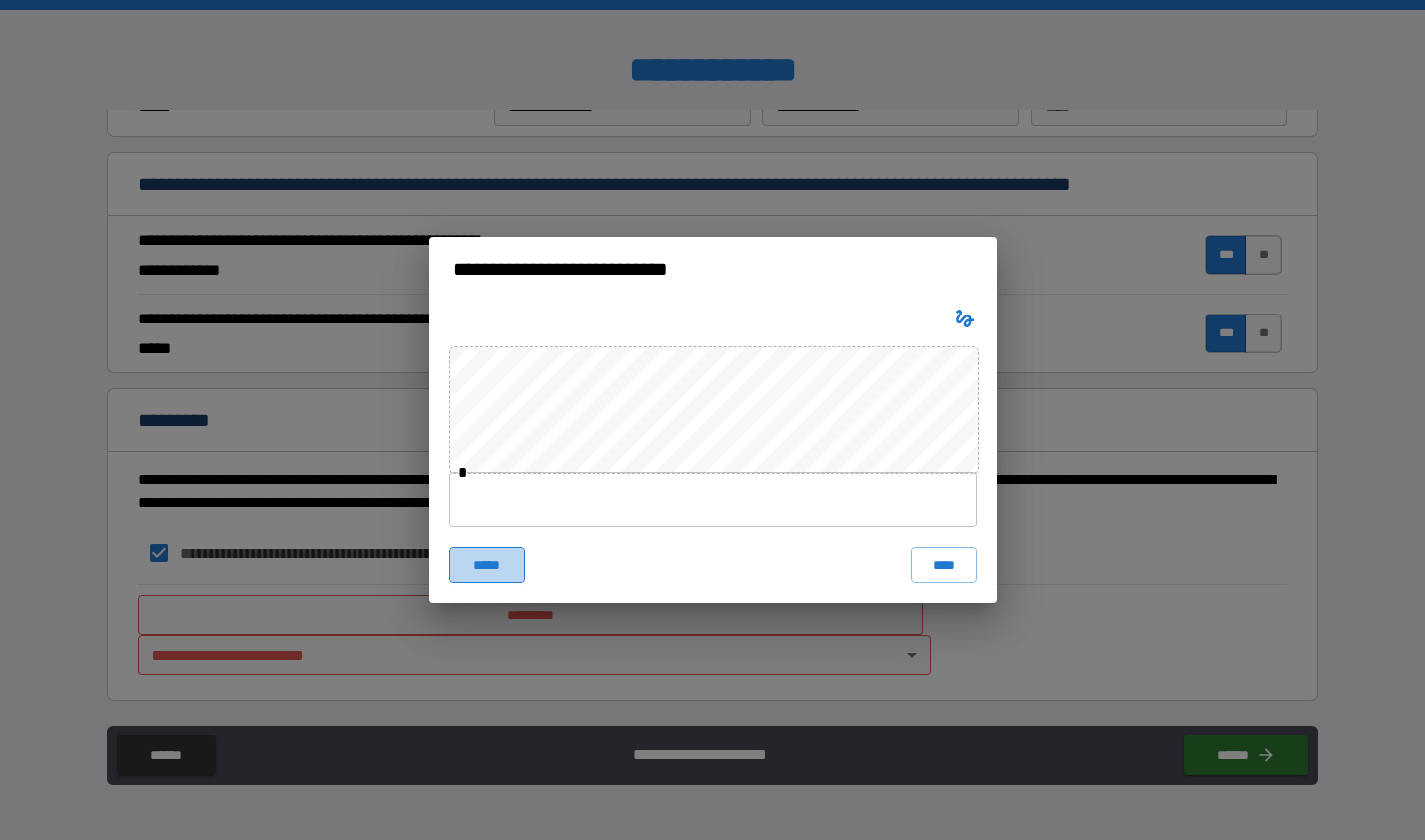 click on "*****" at bounding box center (487, 565) 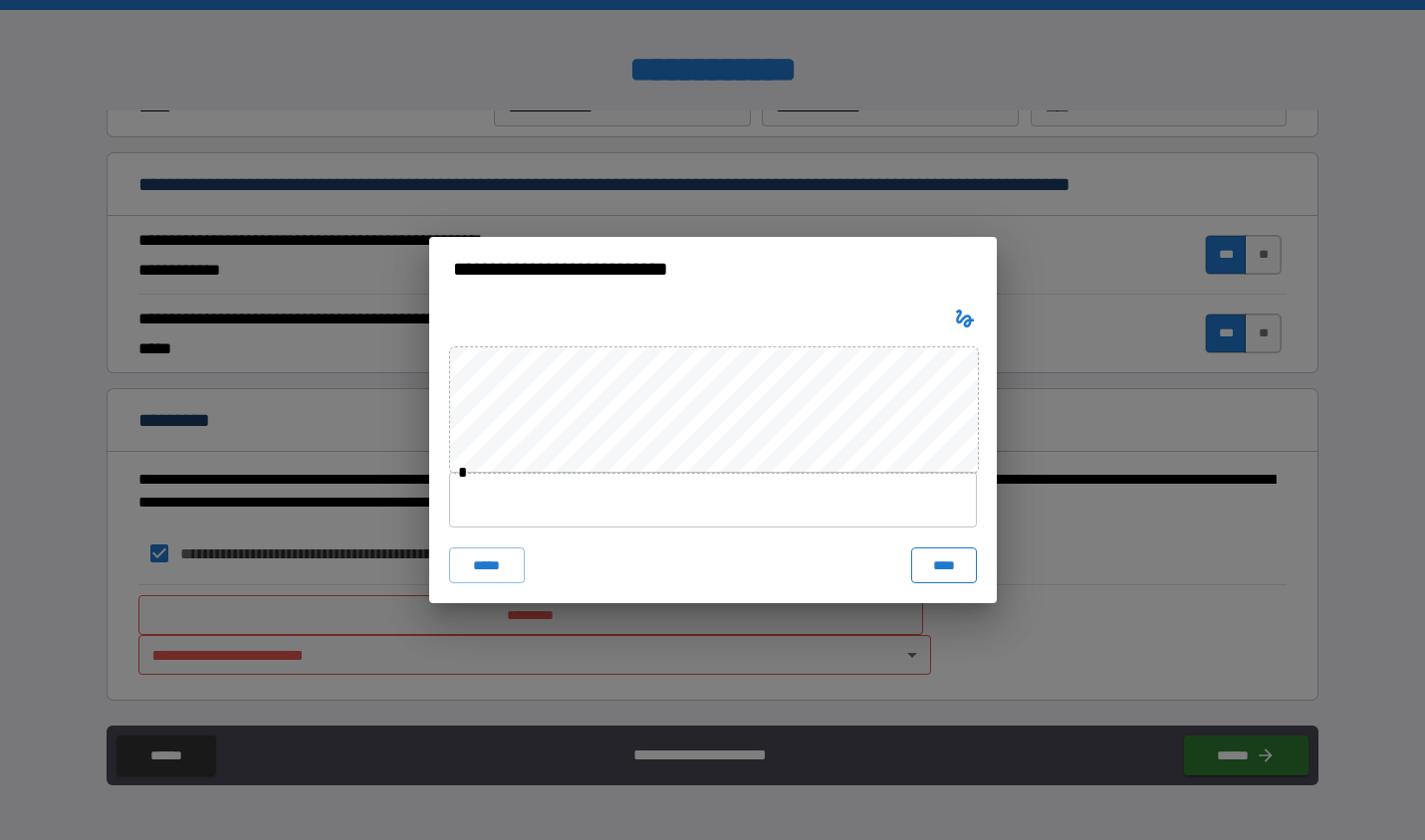 click on "****" at bounding box center [944, 565] 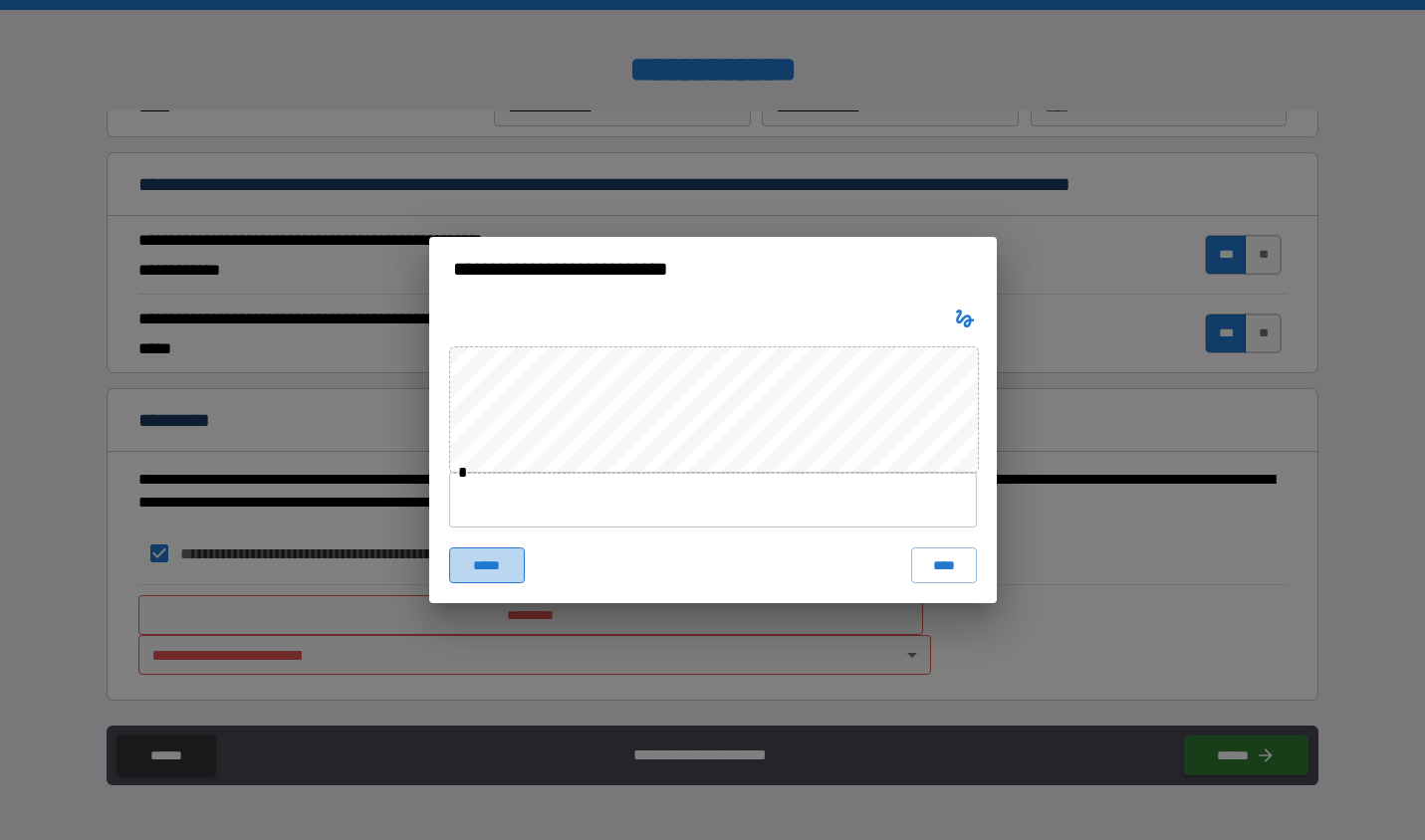 click on "*****" at bounding box center [487, 565] 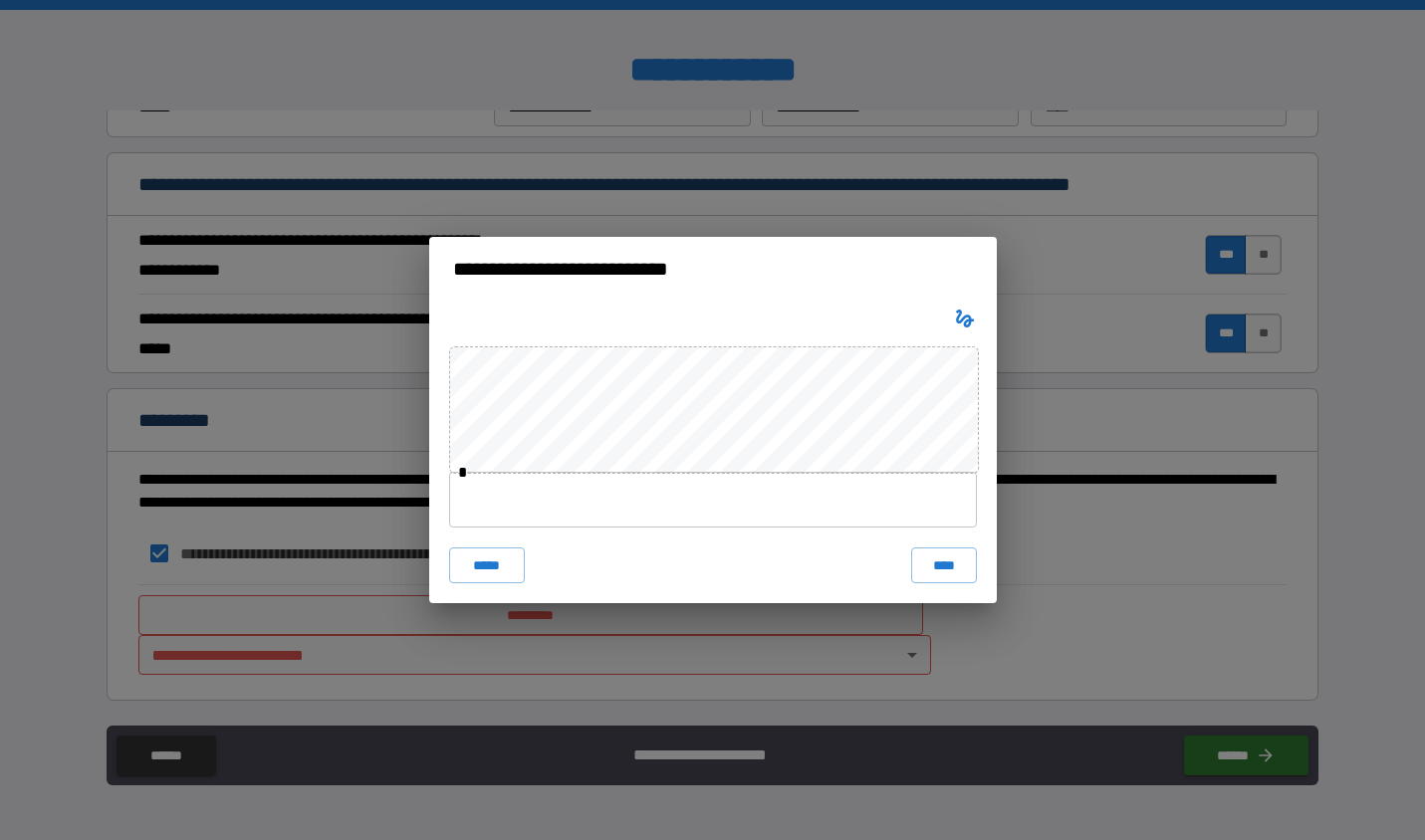 click at bounding box center (713, 500) 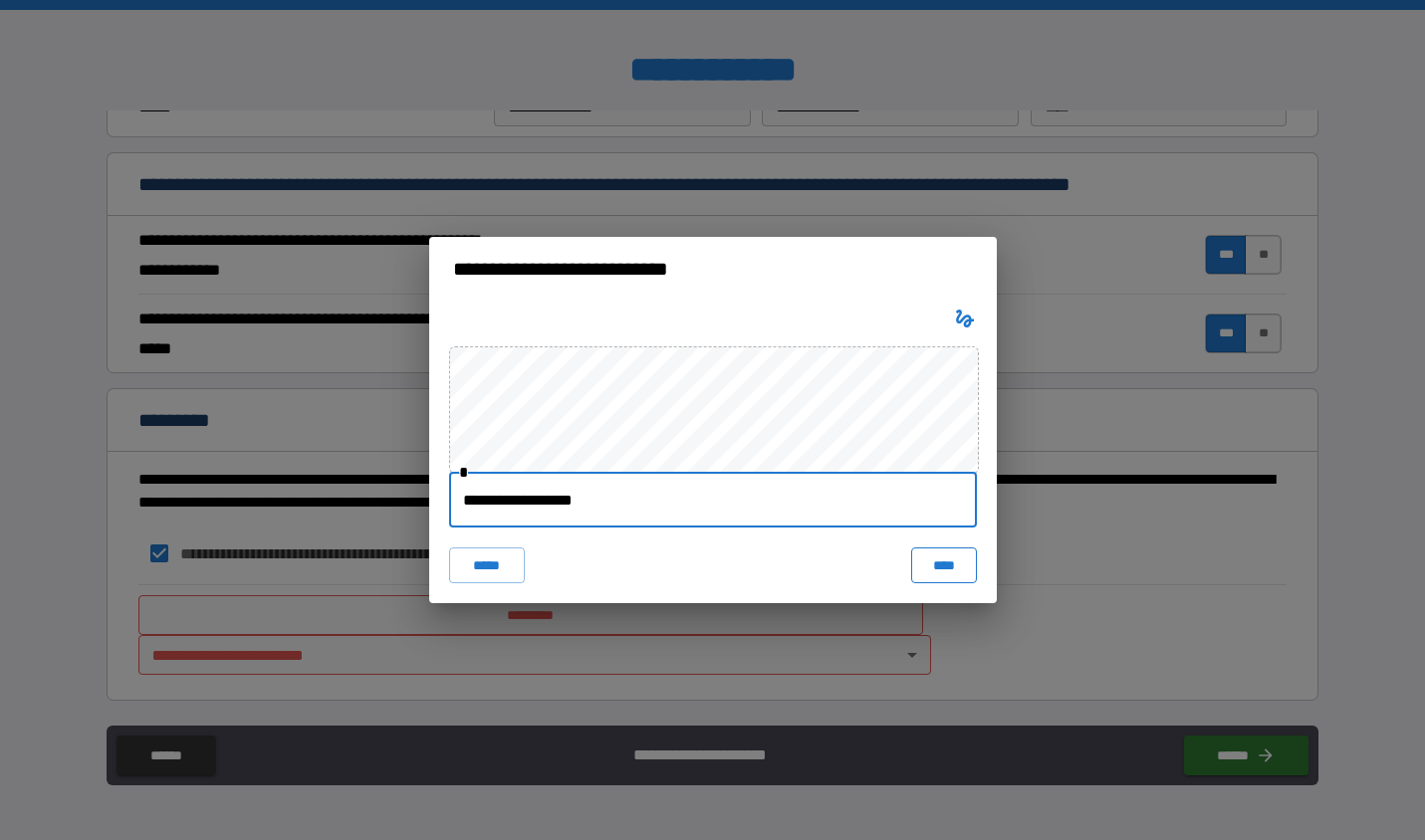 type on "**********" 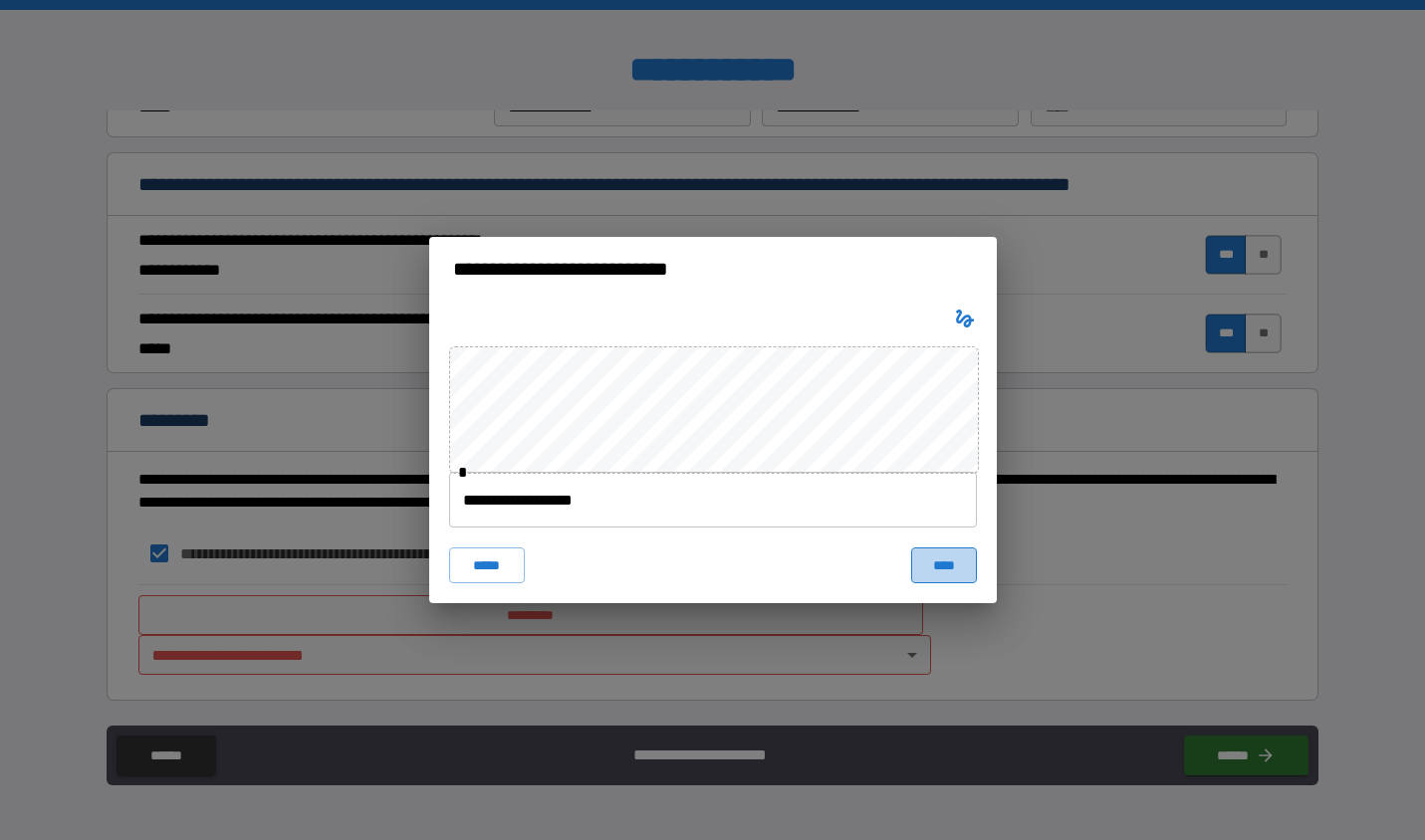 click on "****" at bounding box center [944, 565] 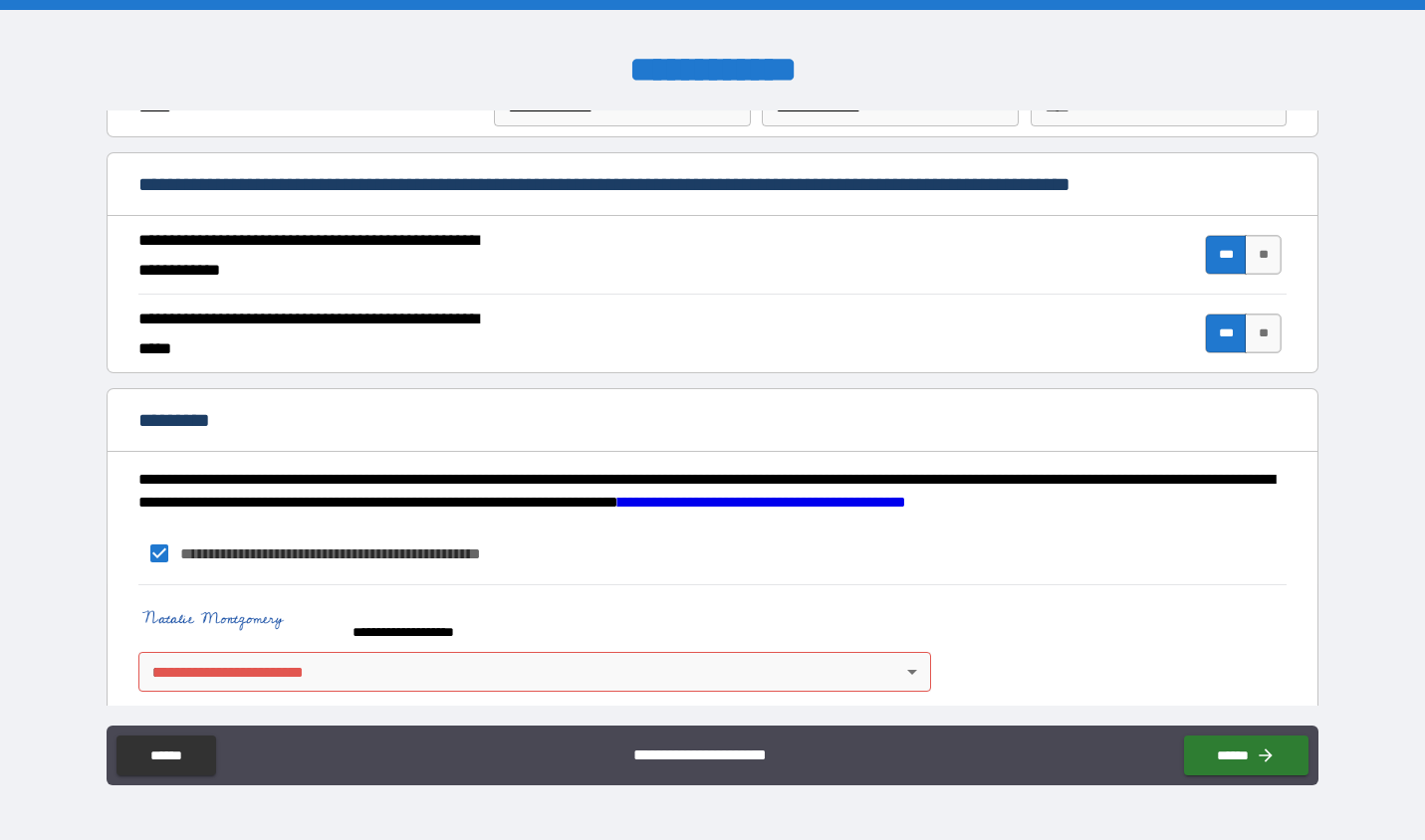 scroll, scrollTop: 1761, scrollLeft: 0, axis: vertical 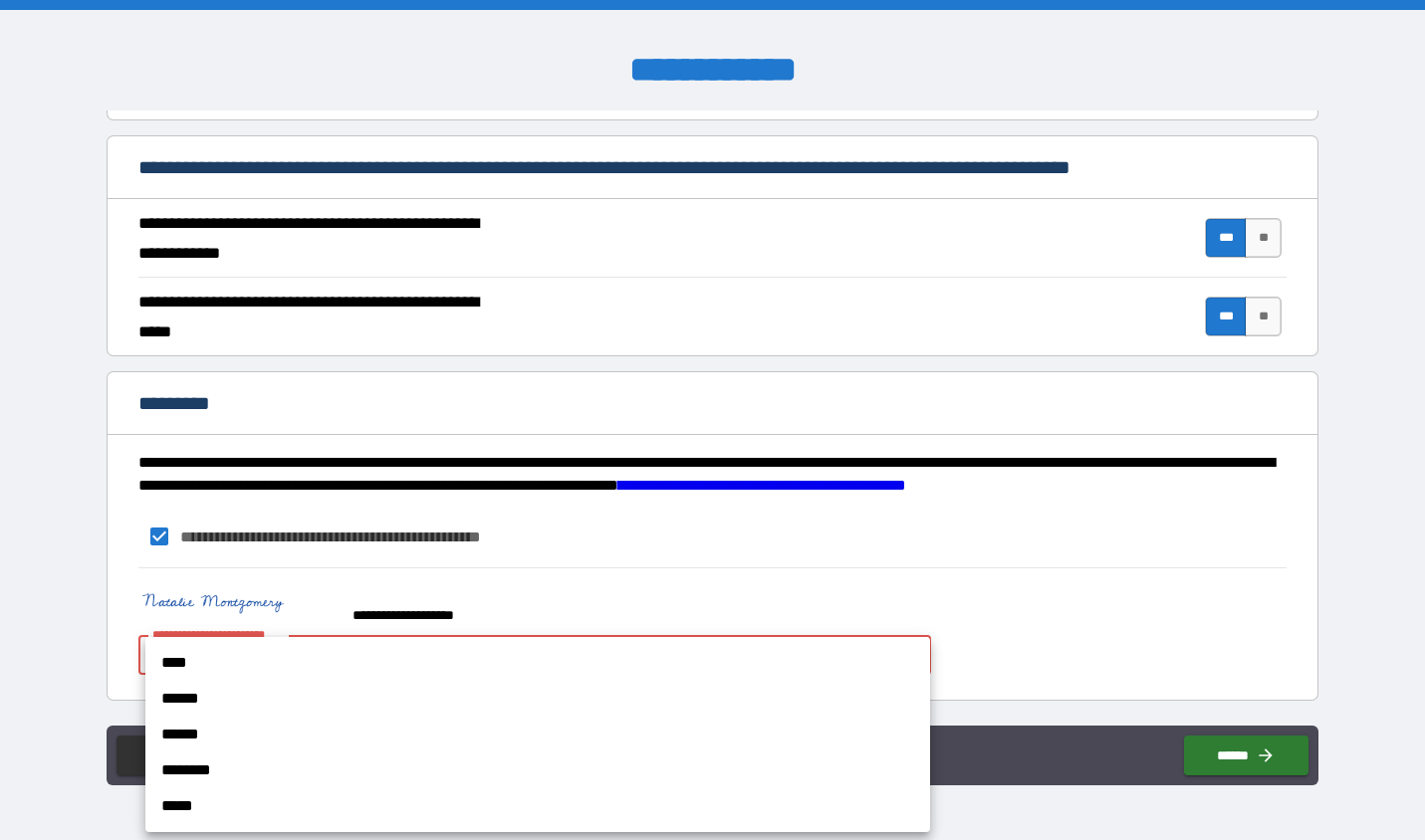 click on "[FIRST] [LAST] [LAST] [CITY] [STATE] [POSTAL_CODE] [COUNTRY] [STREET_ADDRESS] [APARTMENT_NUMBER] [PHONE] [EMAIL] [CREDIT_CARD] [EXPIRY_DATE] [CVV] [DATE_OF_BIRTH] [SOCIAL_SECURITY_NUMBER] [PASSPORT_NUMBER] [DRIVER_LICENSE_NUMBER] [GEOLOCATION] [TIME]" at bounding box center [712, 420] 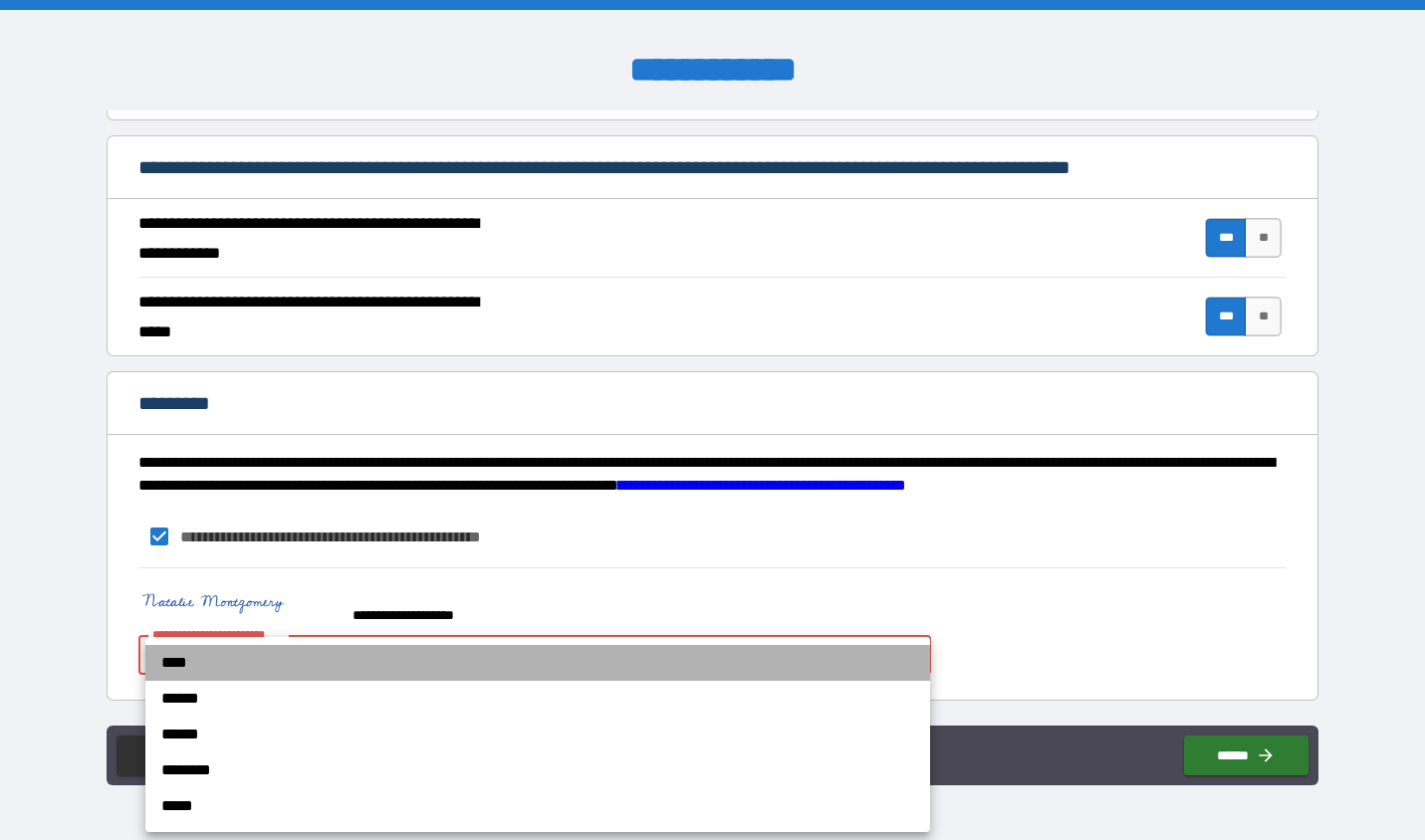 click on "****" at bounding box center [538, 663] 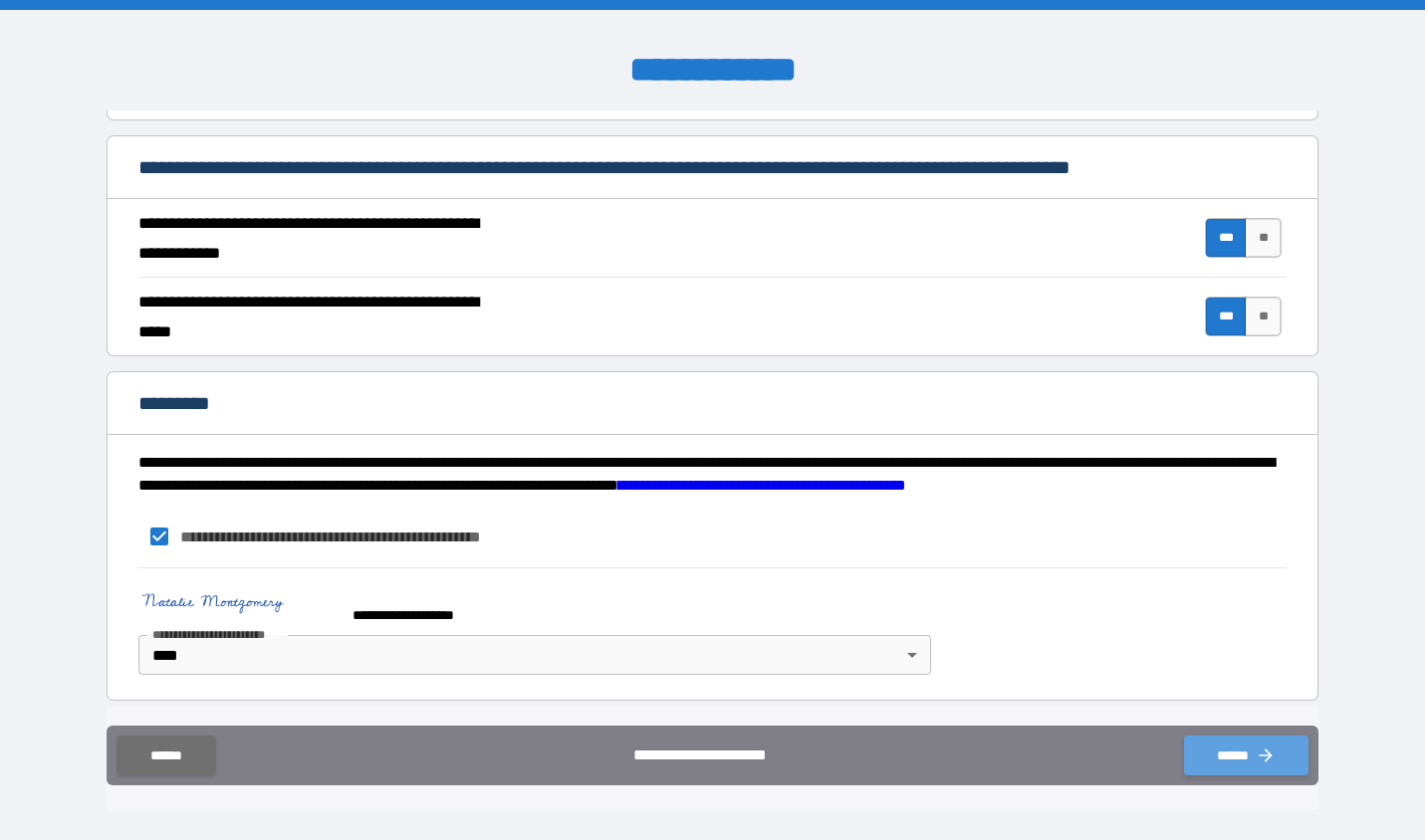 click on "******" at bounding box center [1246, 755] 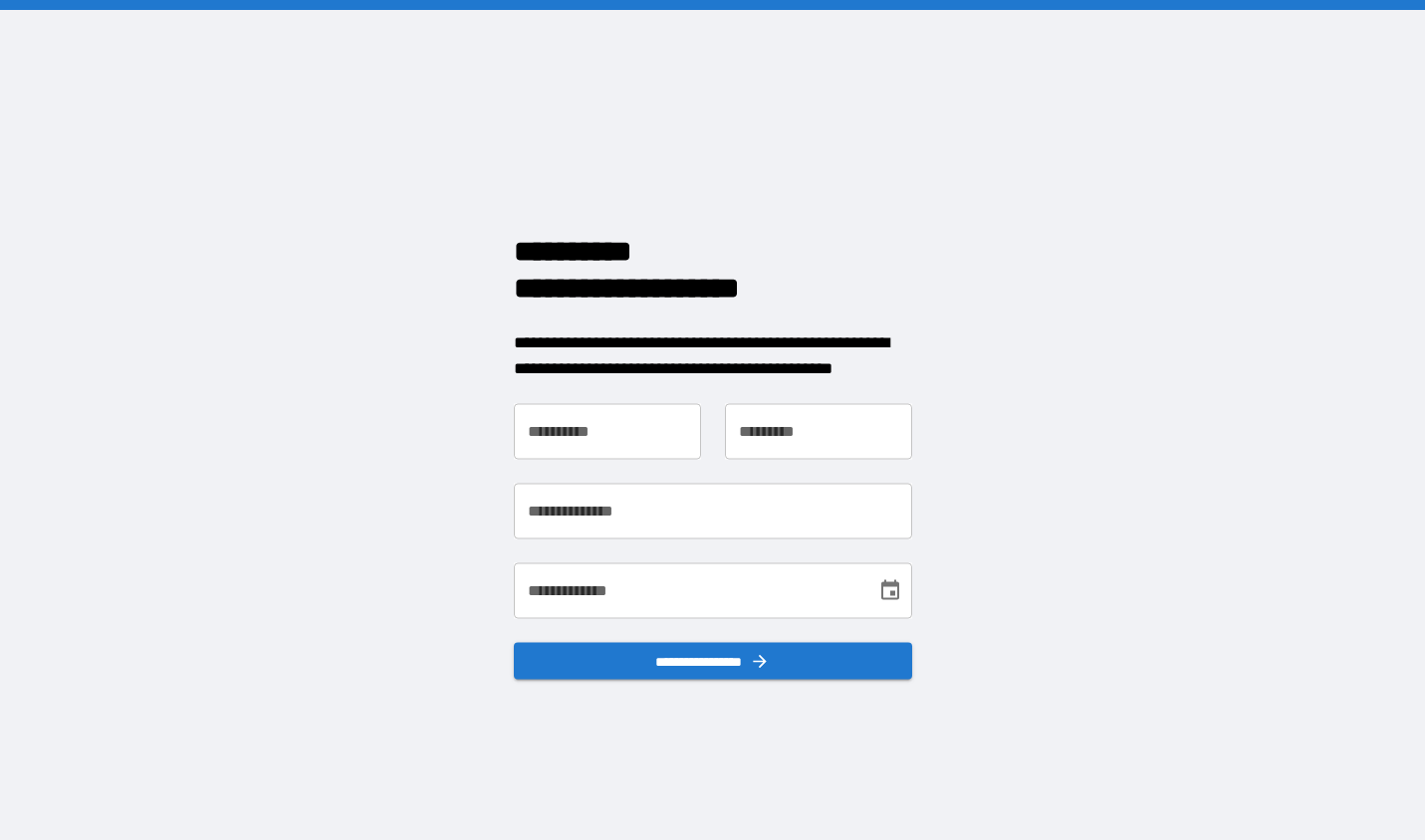scroll, scrollTop: 0, scrollLeft: 0, axis: both 